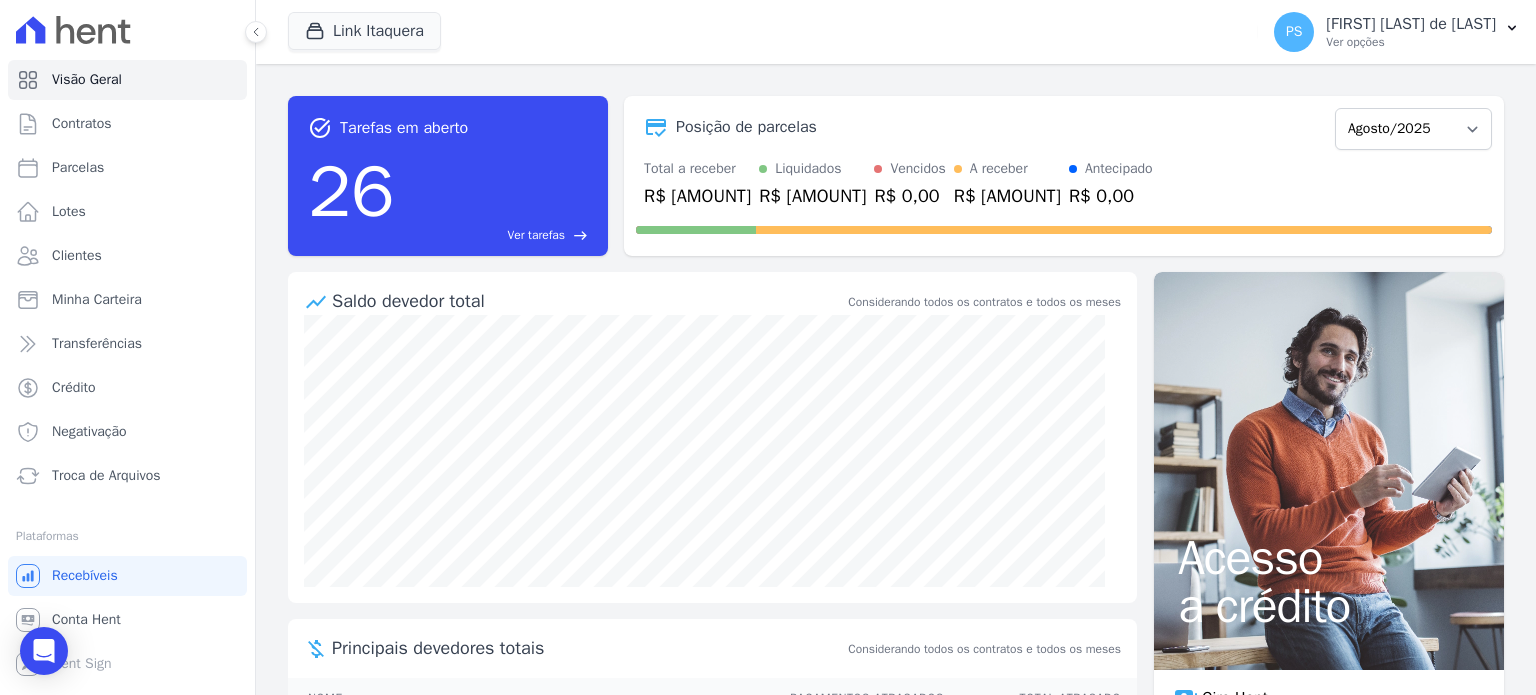 scroll, scrollTop: 0, scrollLeft: 0, axis: both 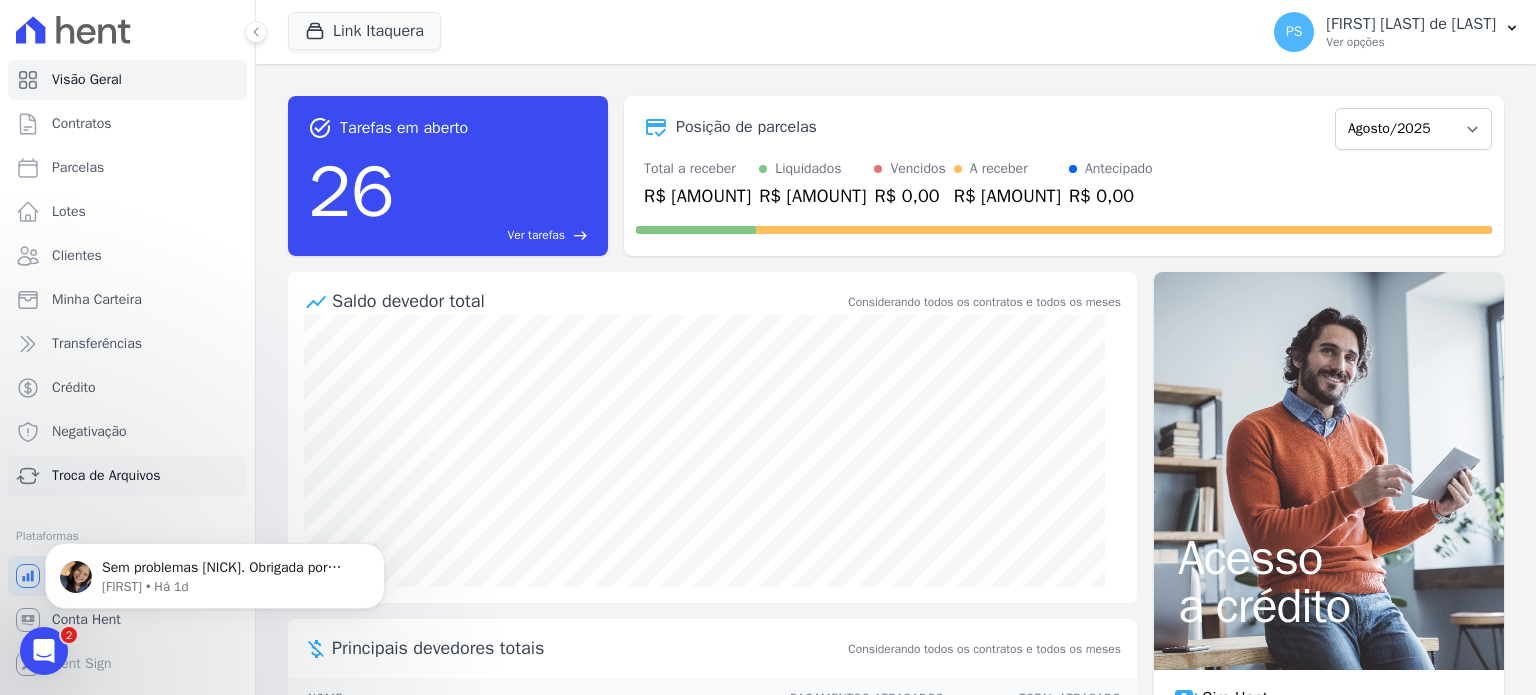 click on "Troca de Arquivos" at bounding box center (106, 476) 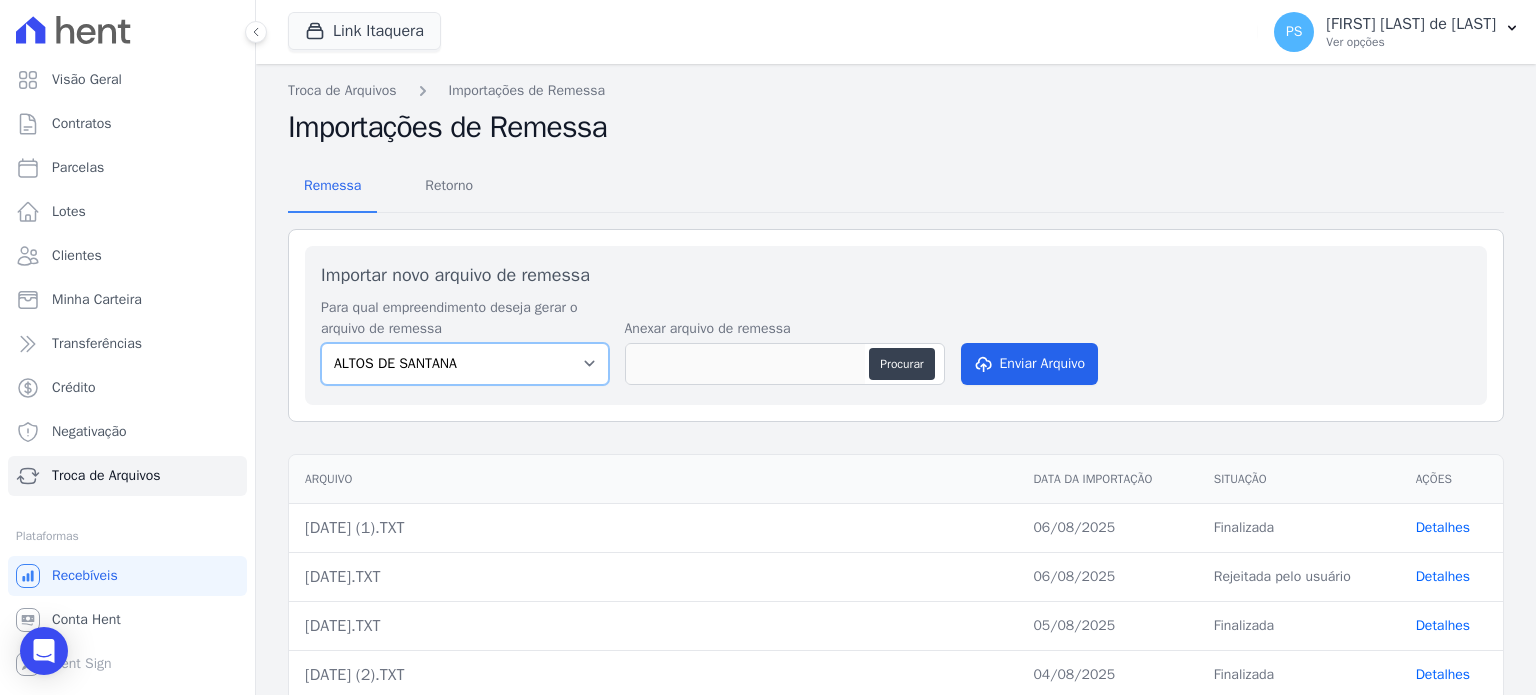 click on "ALTOS DE SANTANA
Arcos Itaquera
ARTE VILA MATILDE
BOSQUE CLUB
Inspire
LINK ITAQUERA
VISTA 553" at bounding box center (465, 364) 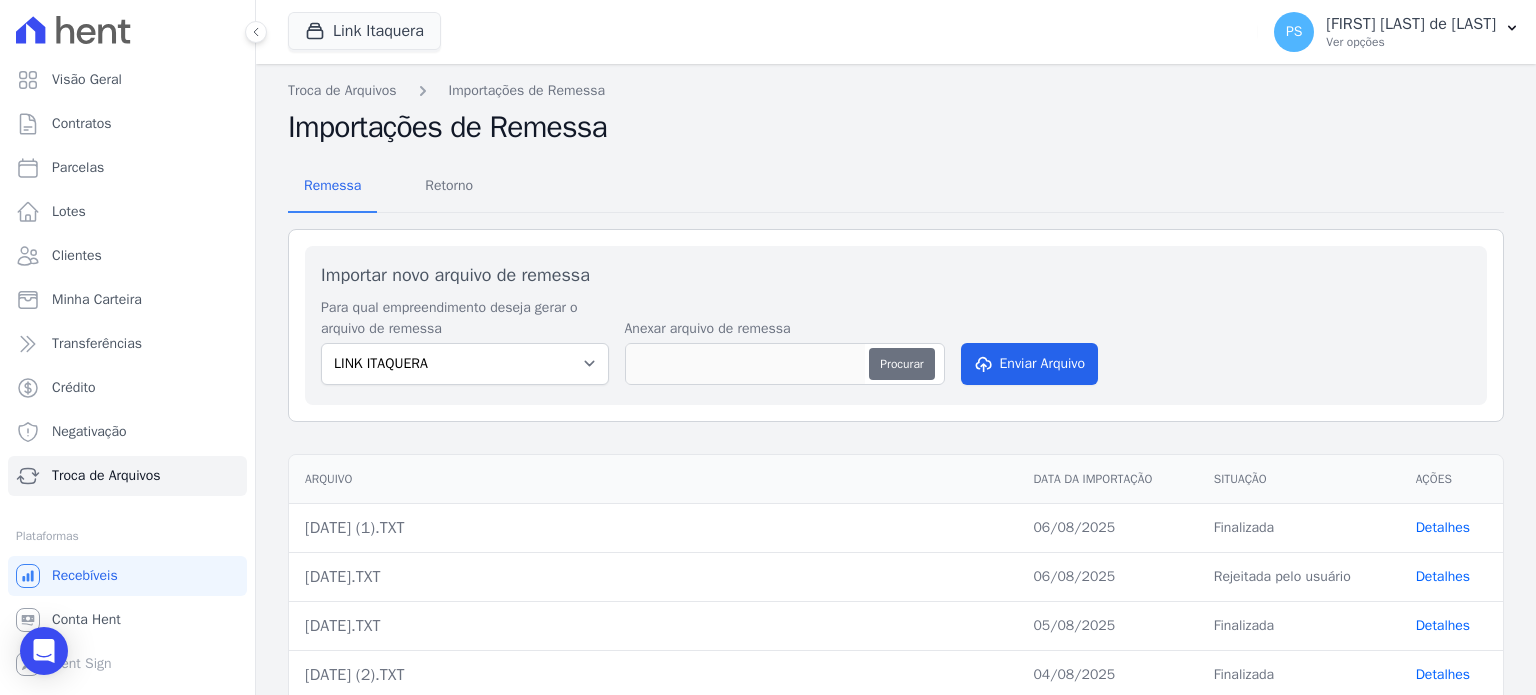 click on "Procurar" at bounding box center (901, 364) 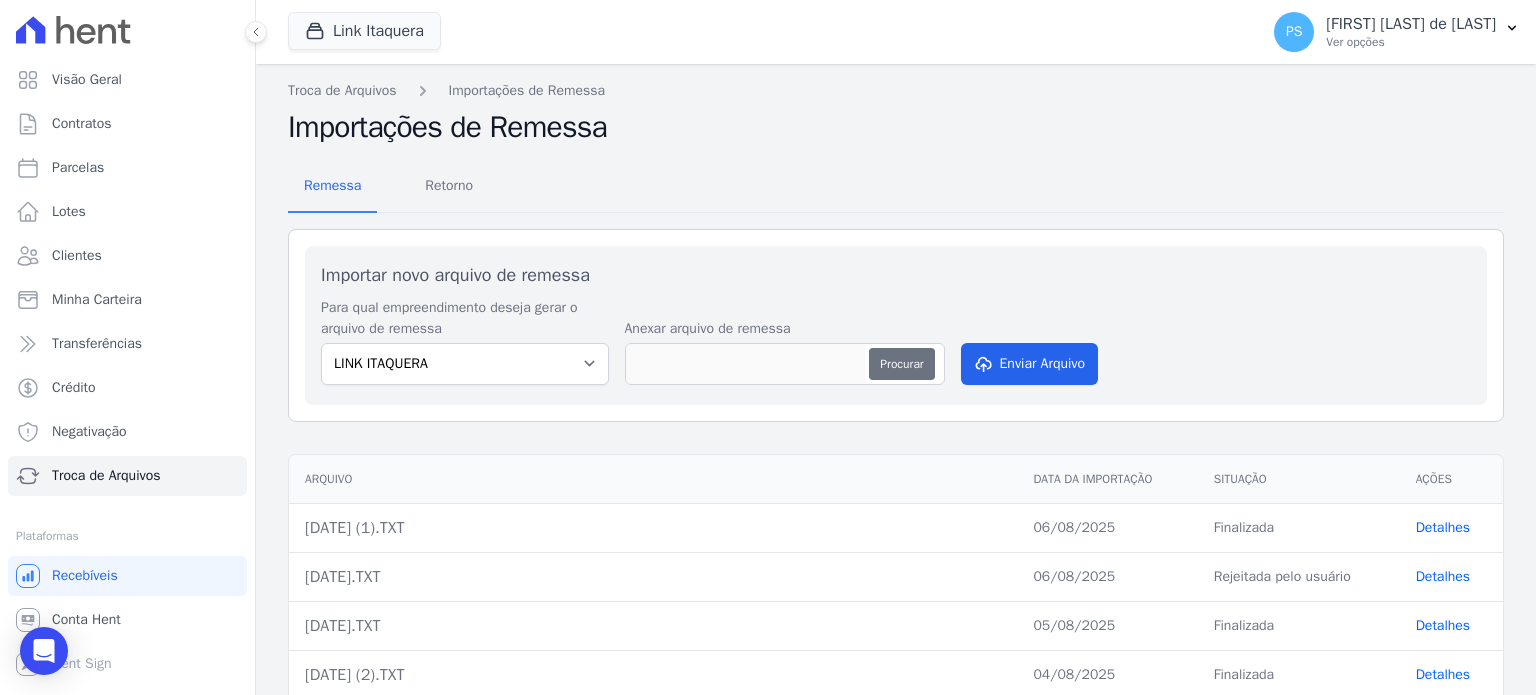 type on "R_[NUMBER] (1).rem" 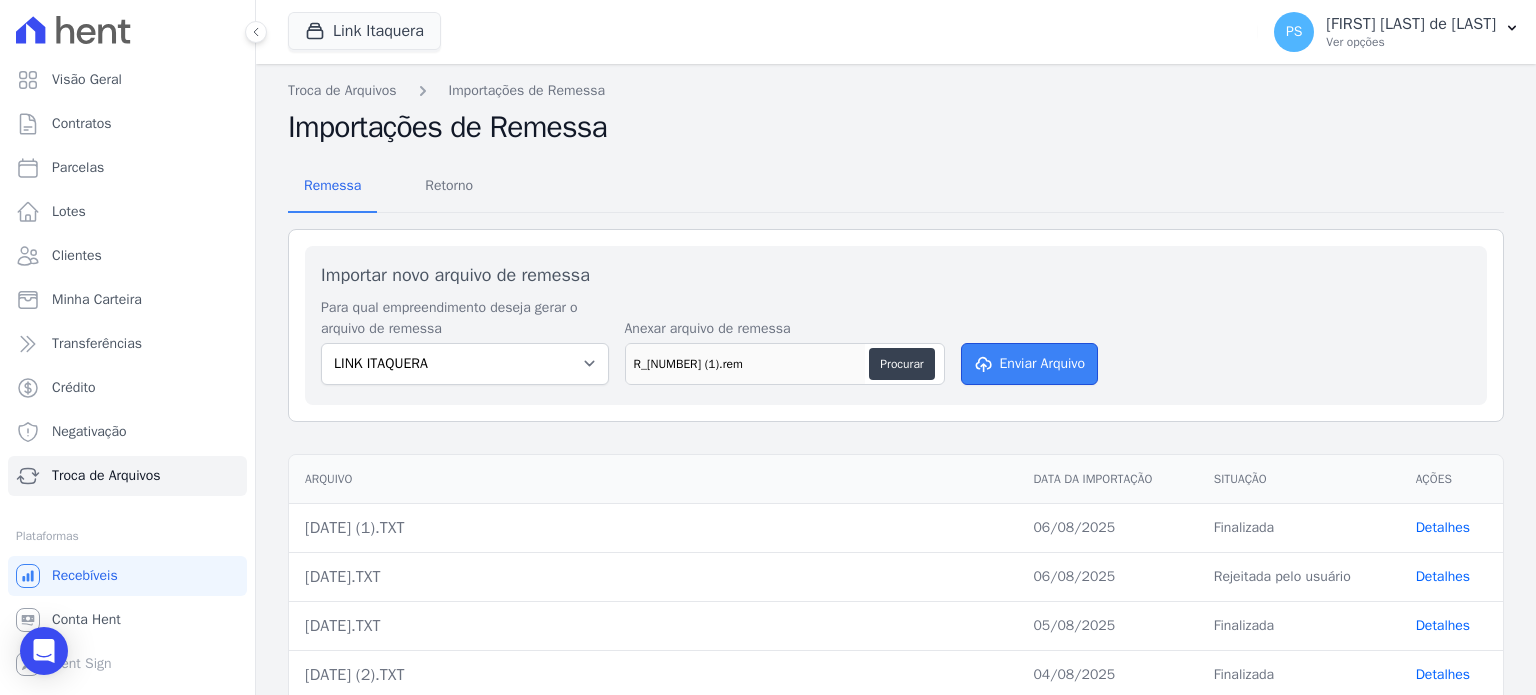 click on "Enviar Arquivo" at bounding box center (1030, 364) 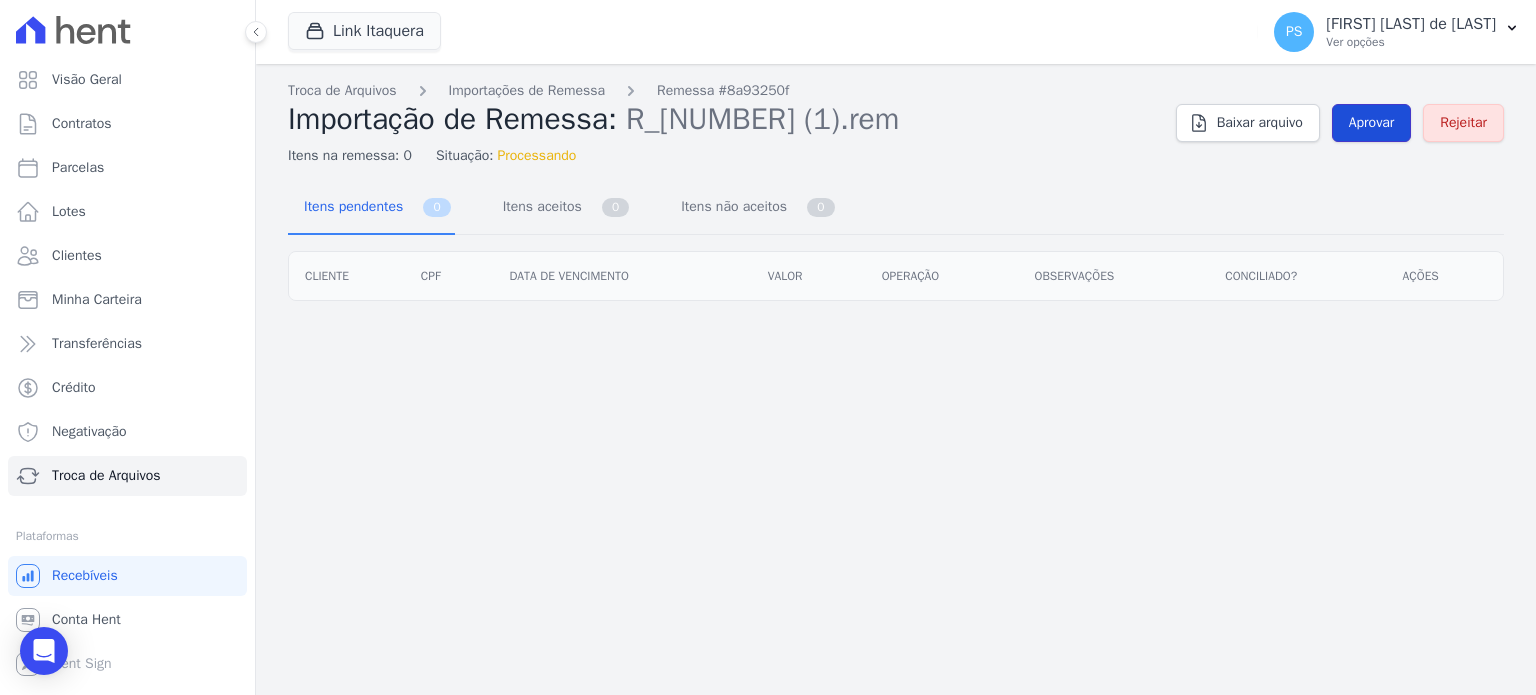 click on "Aprovar" at bounding box center (1372, 123) 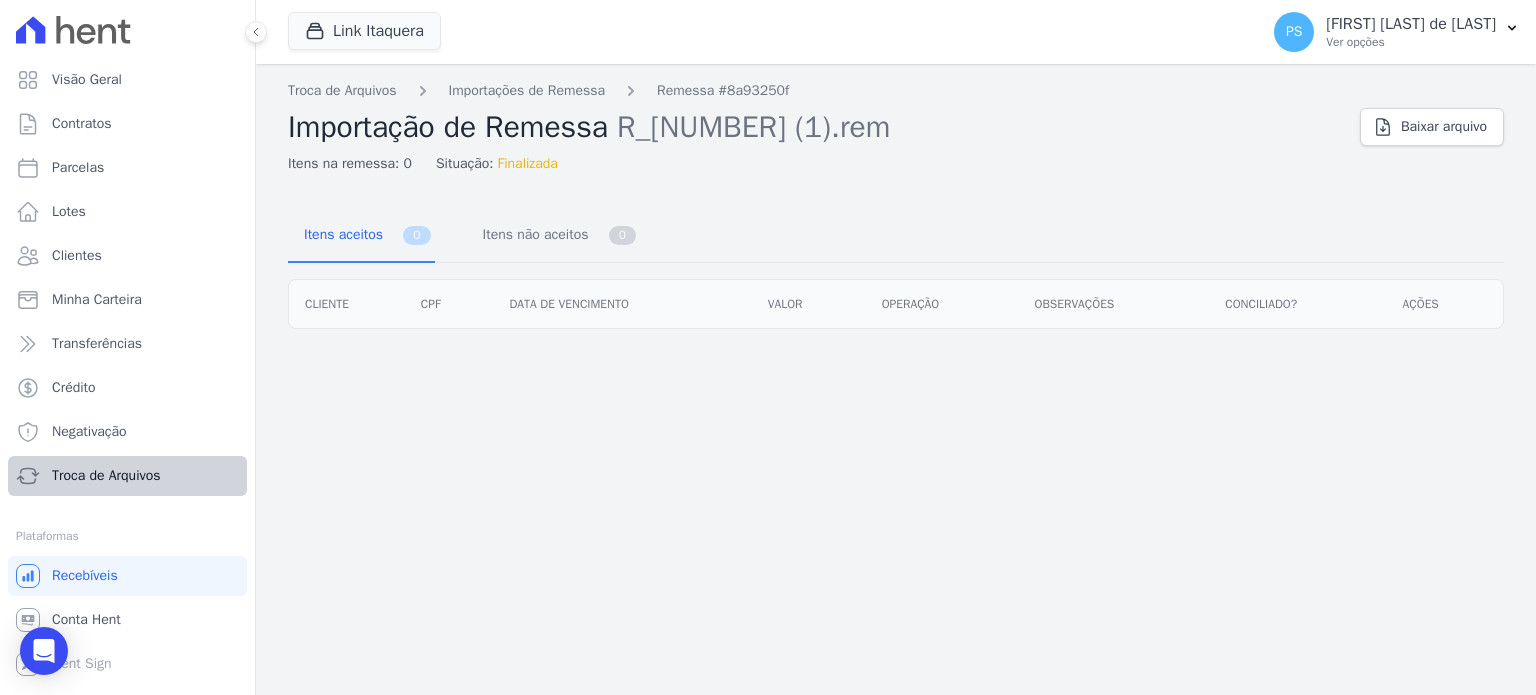 click on "Visão Geral
Contratos
Parcelas
Lotes
Clientes
Minha Carteira
Transferências
Crédito
Negativação
Troca de Arquivos" at bounding box center (127, 278) 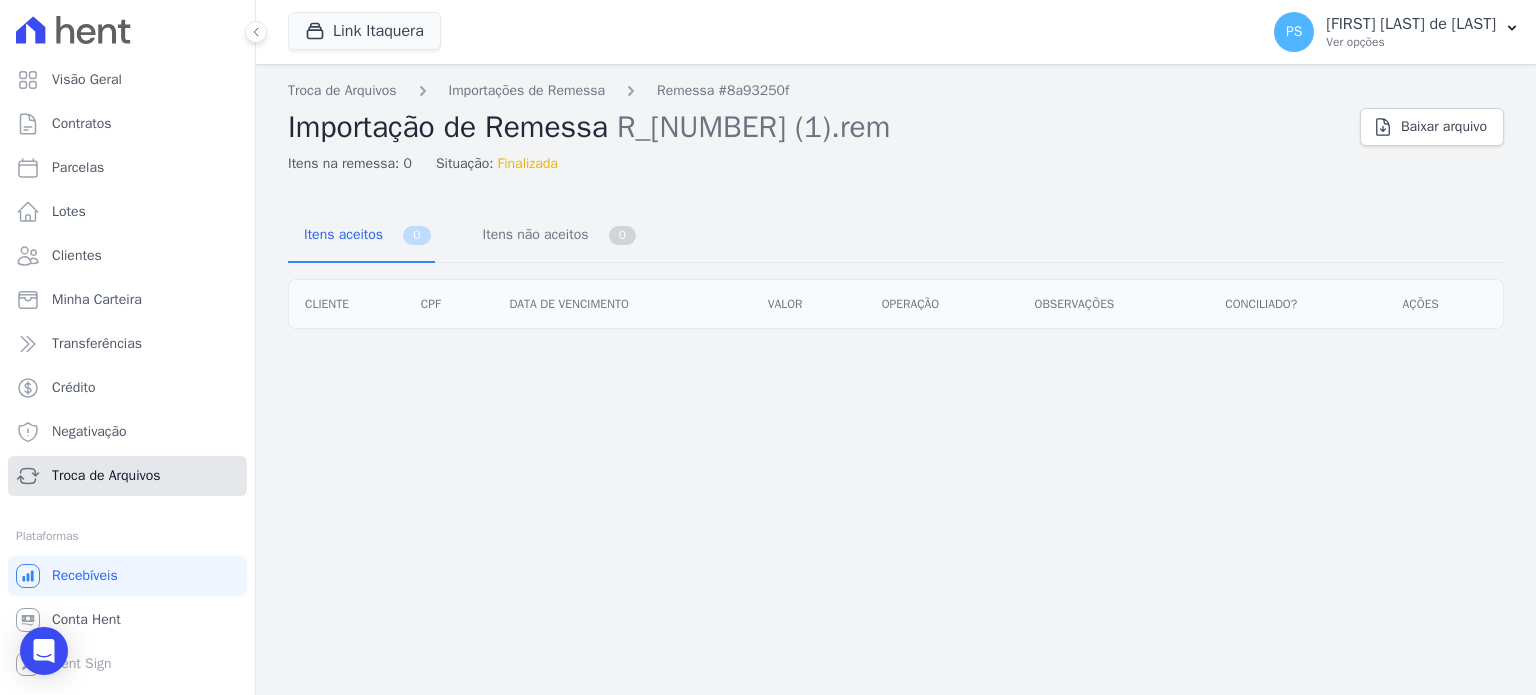 click on "Troca de Arquivos" at bounding box center (127, 476) 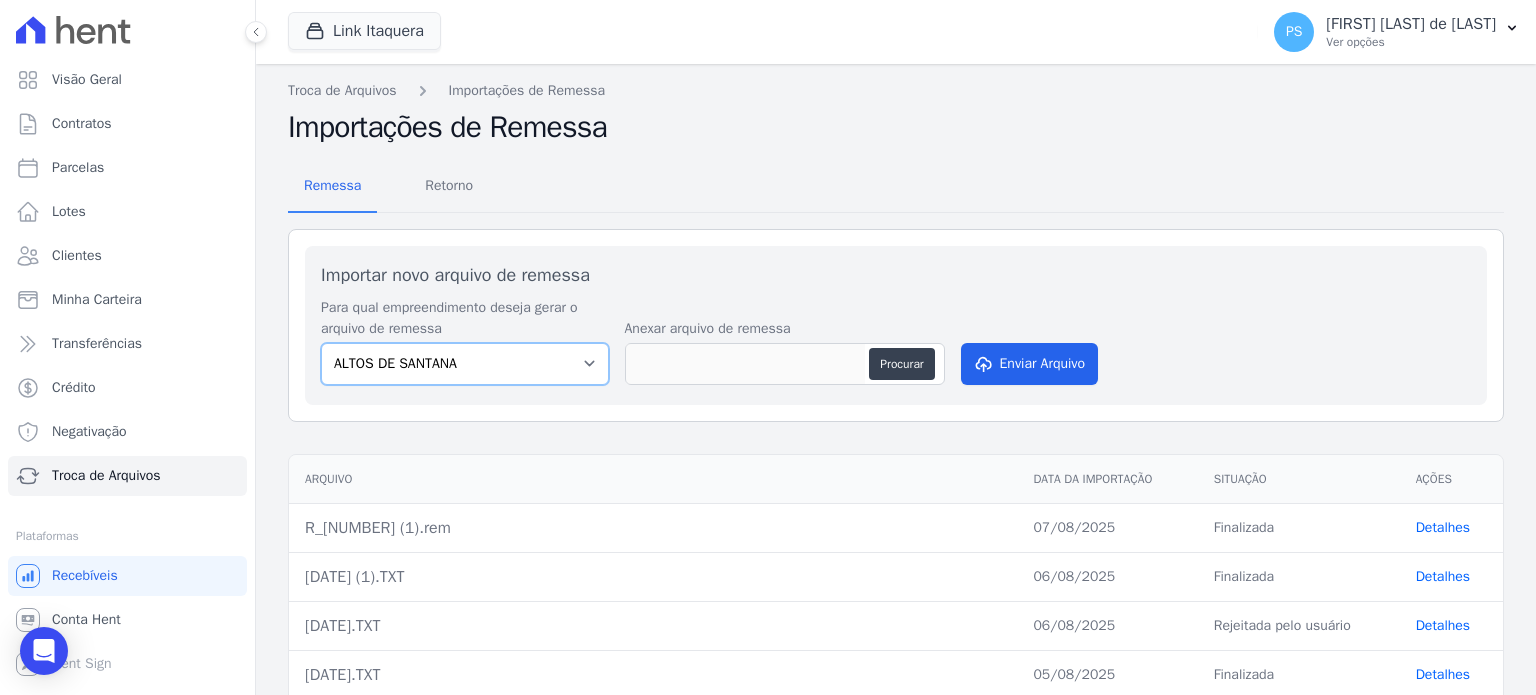 click on "ALTOS DE SANTANA
Arcos Itaquera
ARTE VILA MATILDE
BOSQUE CLUB
Inspire
LINK ITAQUERA
VISTA 553" at bounding box center (465, 364) 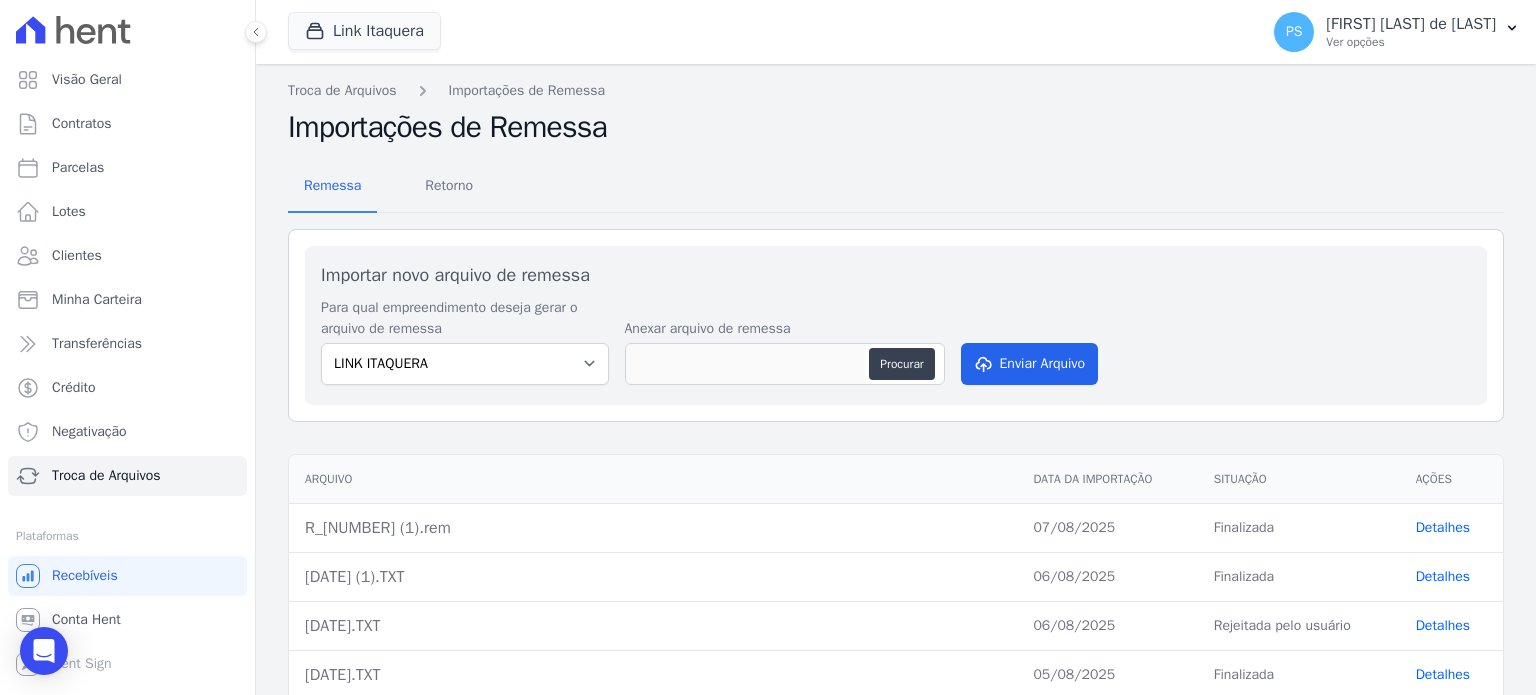 click on "Procurar" at bounding box center (785, 364) 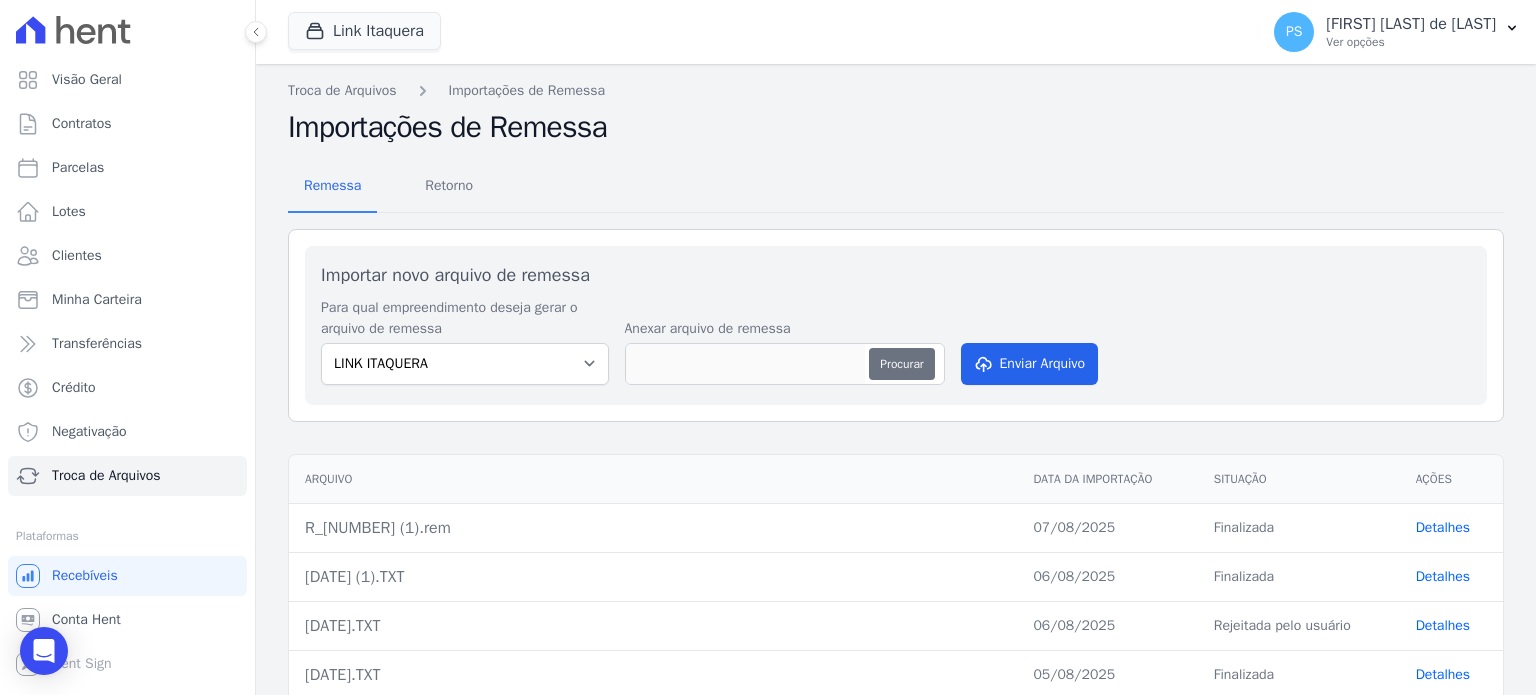 click on "Procurar" at bounding box center (901, 364) 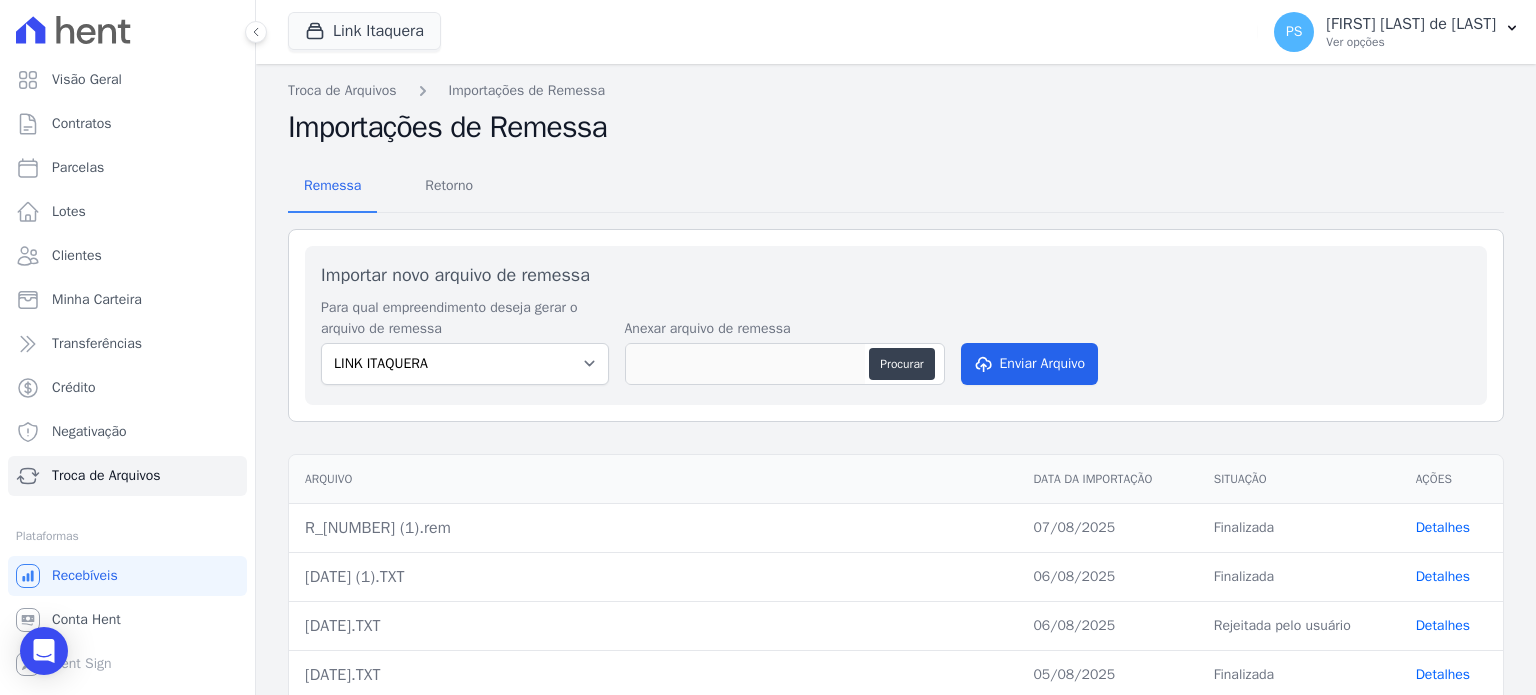 click on "Detalhes" at bounding box center [1443, 527] 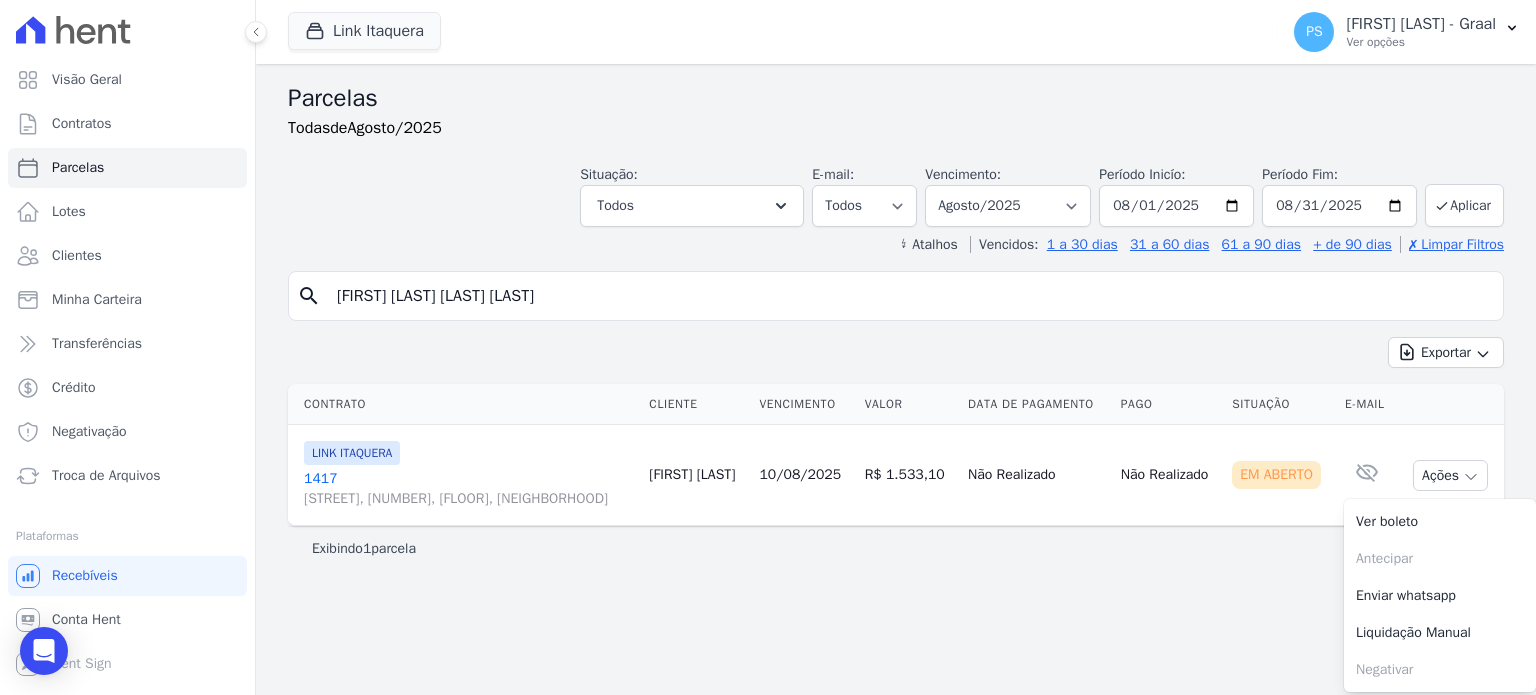 select 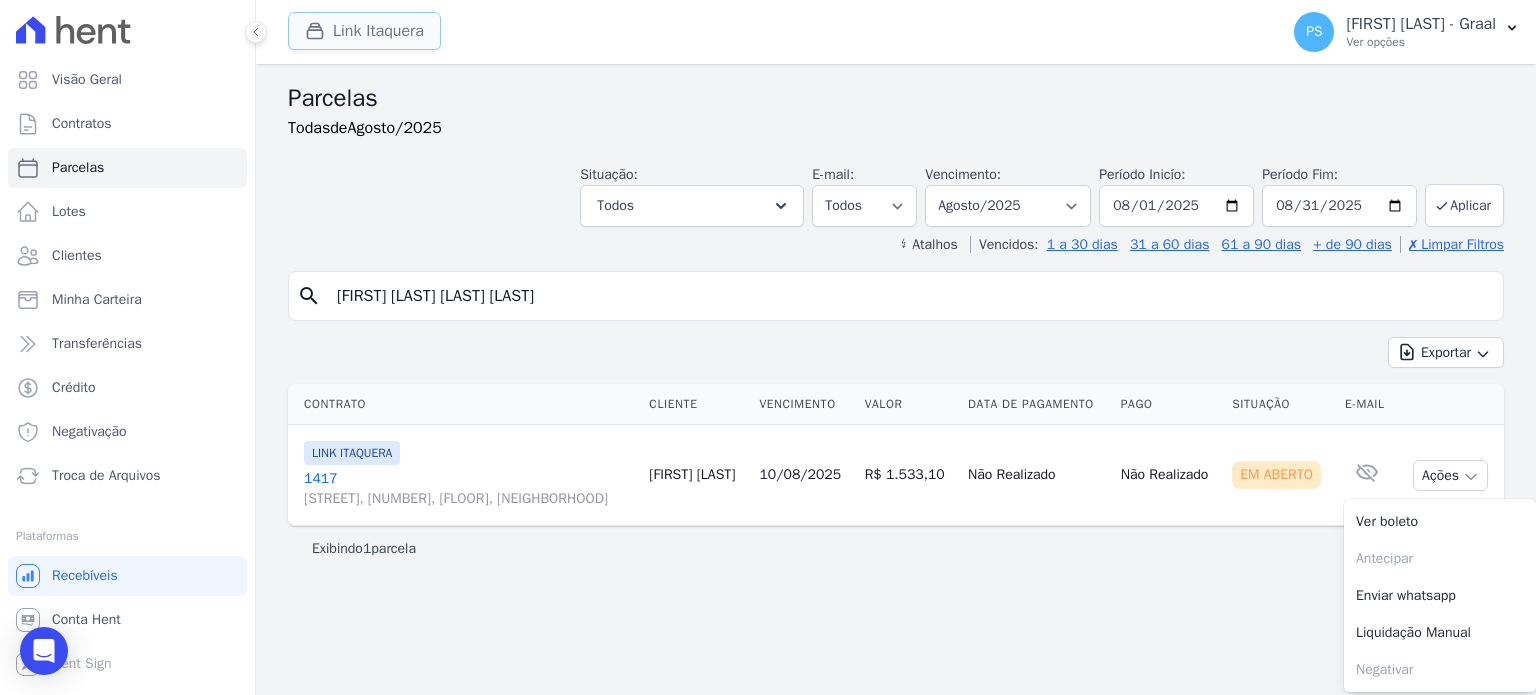 click on "Link Itaquera" at bounding box center (364, 31) 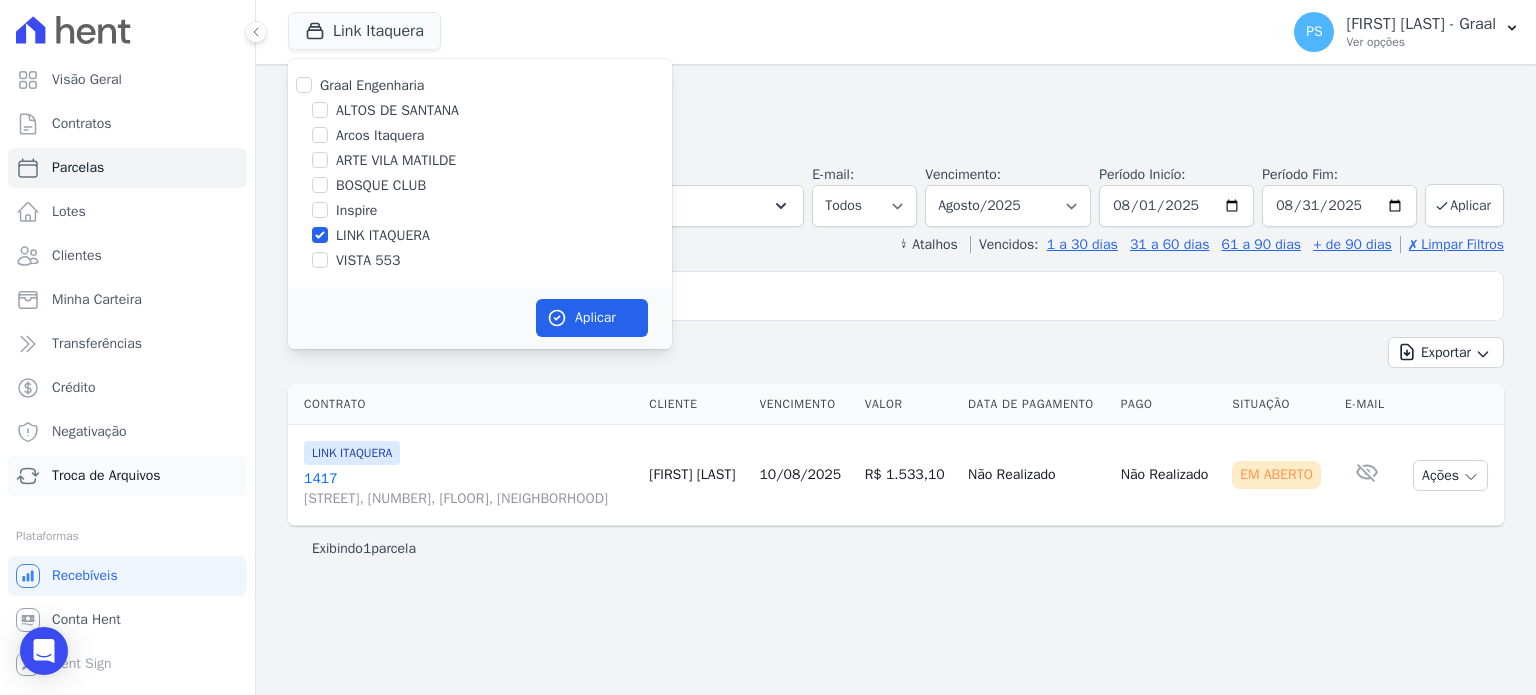 drag, startPoint x: 153, startPoint y: 482, endPoint x: 183, endPoint y: 479, distance: 30.149628 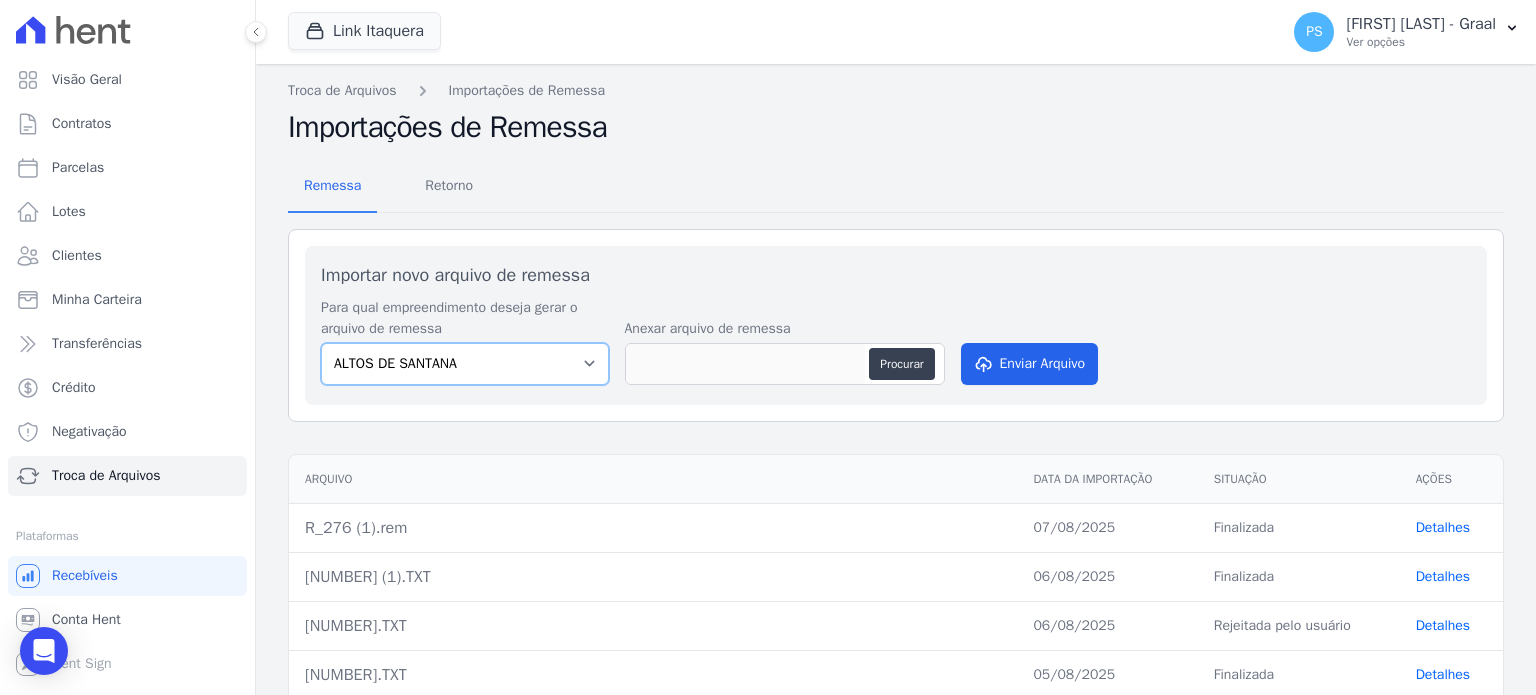 click on "ALTOS DE SANTANA
Arcos Itaquera
ARTE VILA MATILDE
BOSQUE CLUB
Inspire
LINK ITAQUERA
VISTA 553" at bounding box center [465, 364] 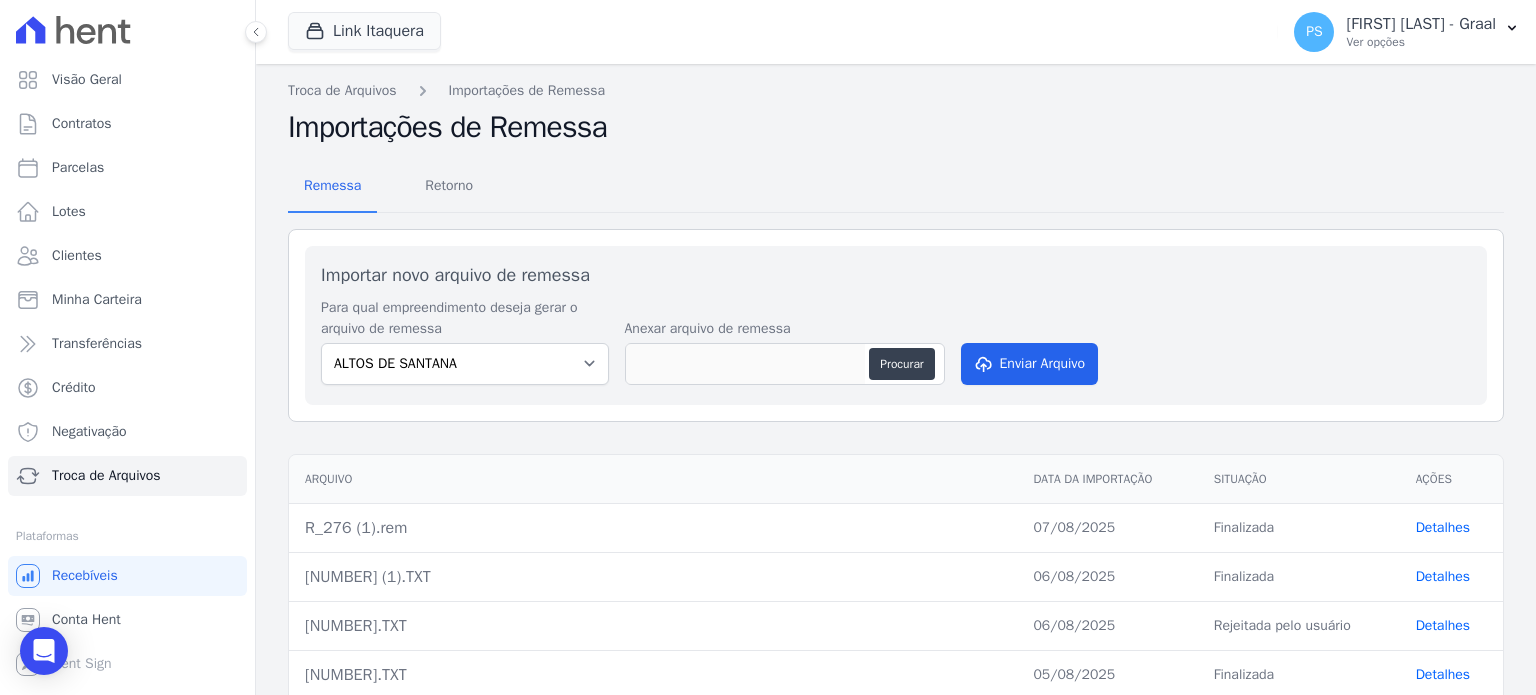 click on "Para qual empreendimento deseja gerar o arquivo de remessa" at bounding box center [465, 318] 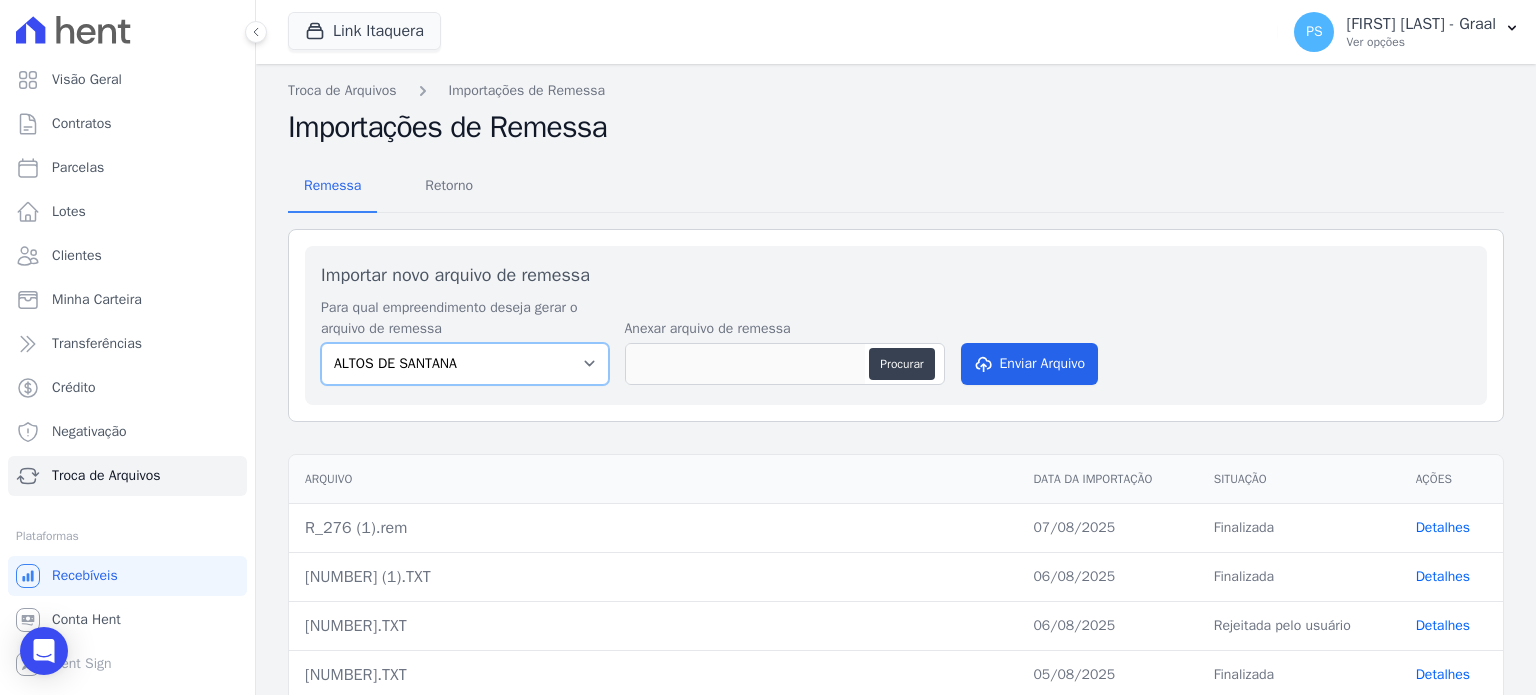 click on "ALTOS DE SANTANA
Arcos Itaquera
ARTE VILA MATILDE
BOSQUE CLUB
Inspire
LINK ITAQUERA
VISTA 553" at bounding box center (465, 364) 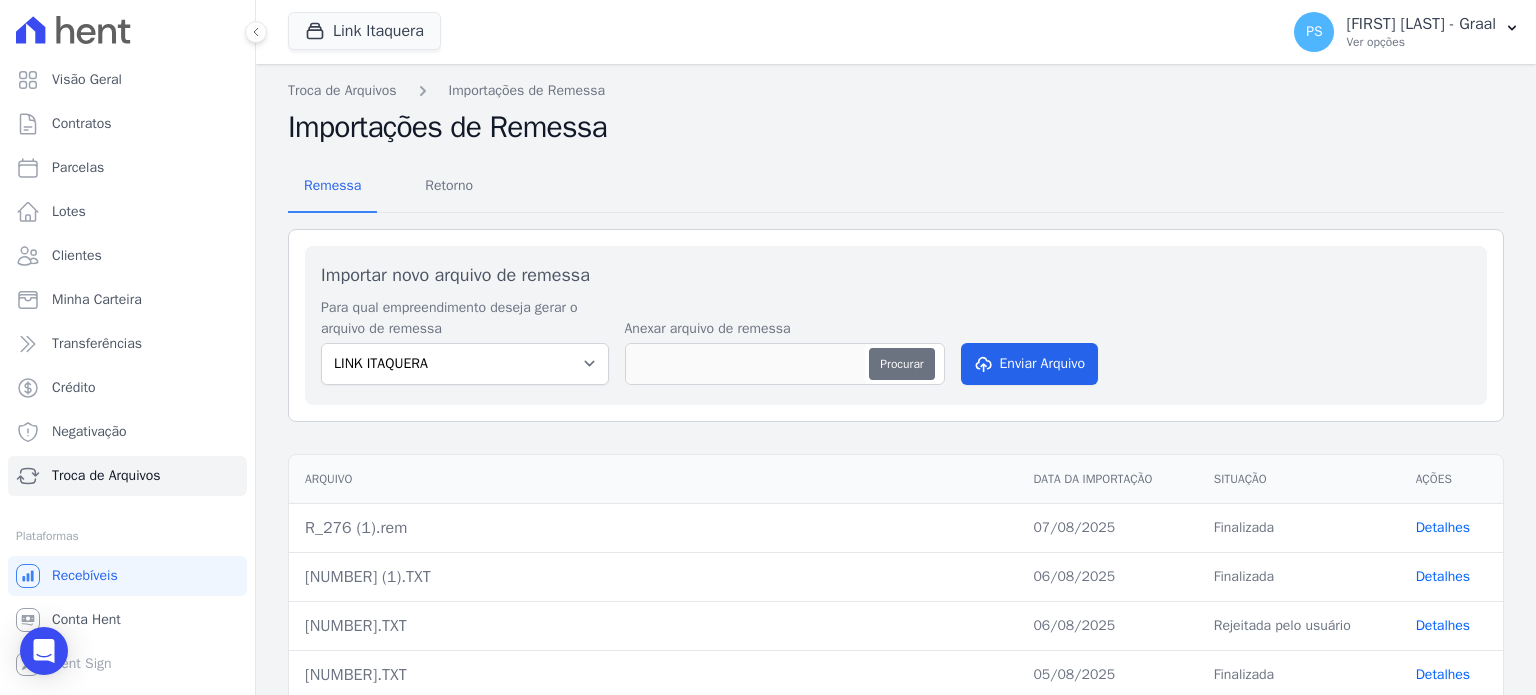 click on "Procurar" at bounding box center [901, 364] 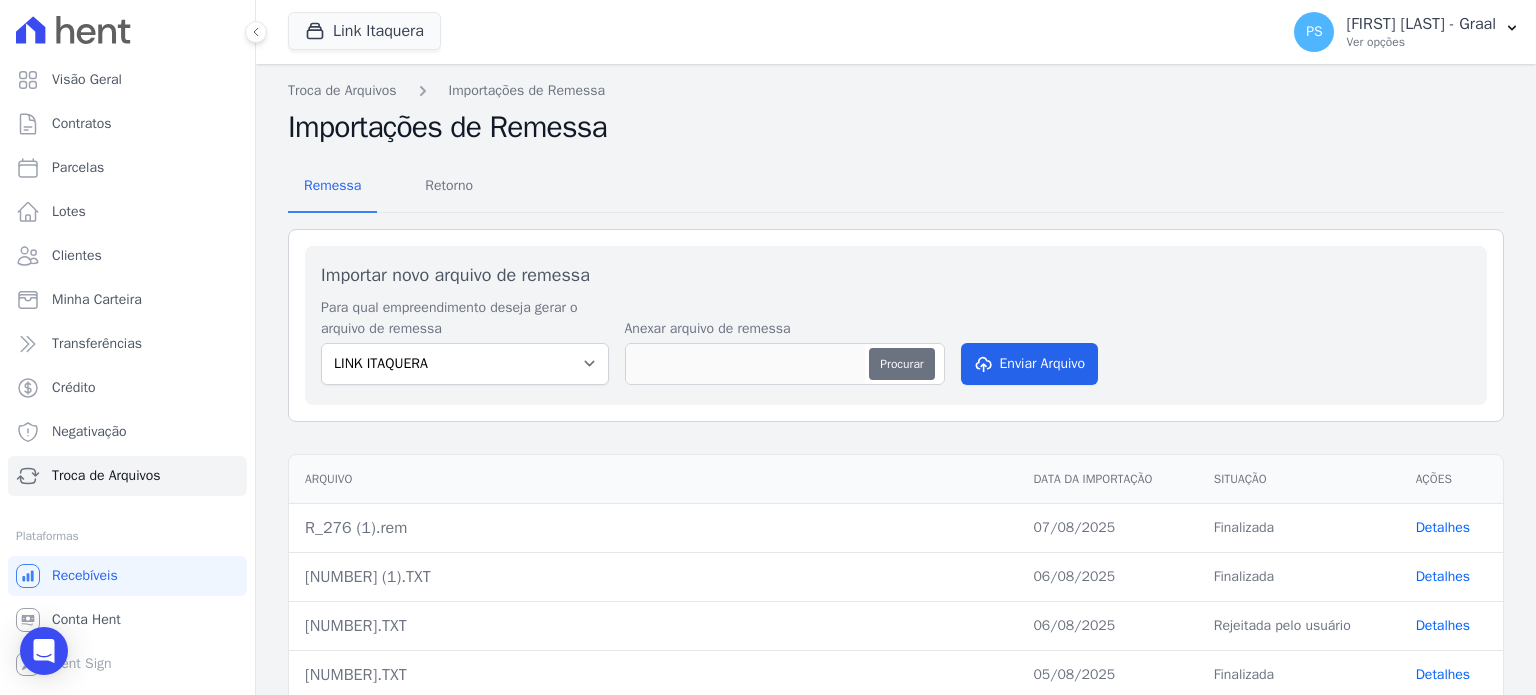 type on "070820257.TXT" 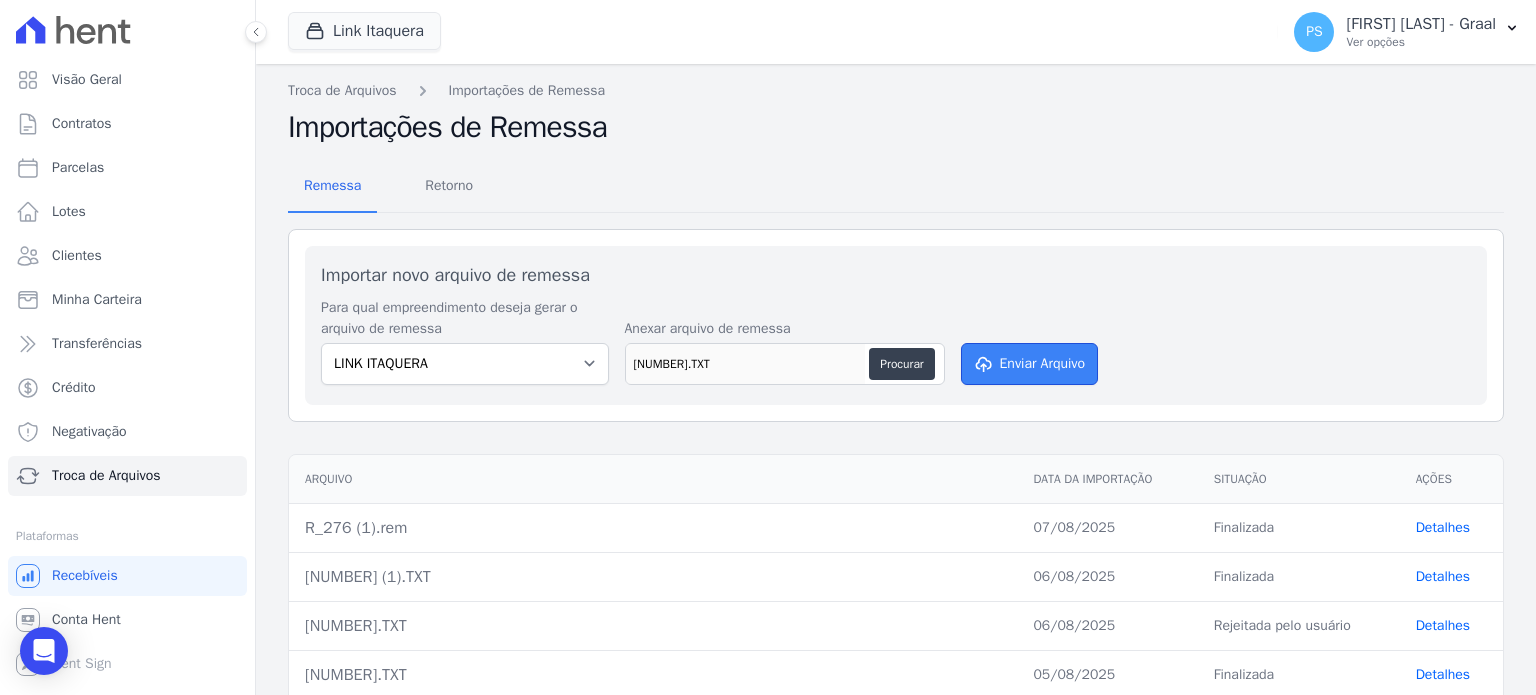 click on "Enviar Arquivo" at bounding box center (1030, 364) 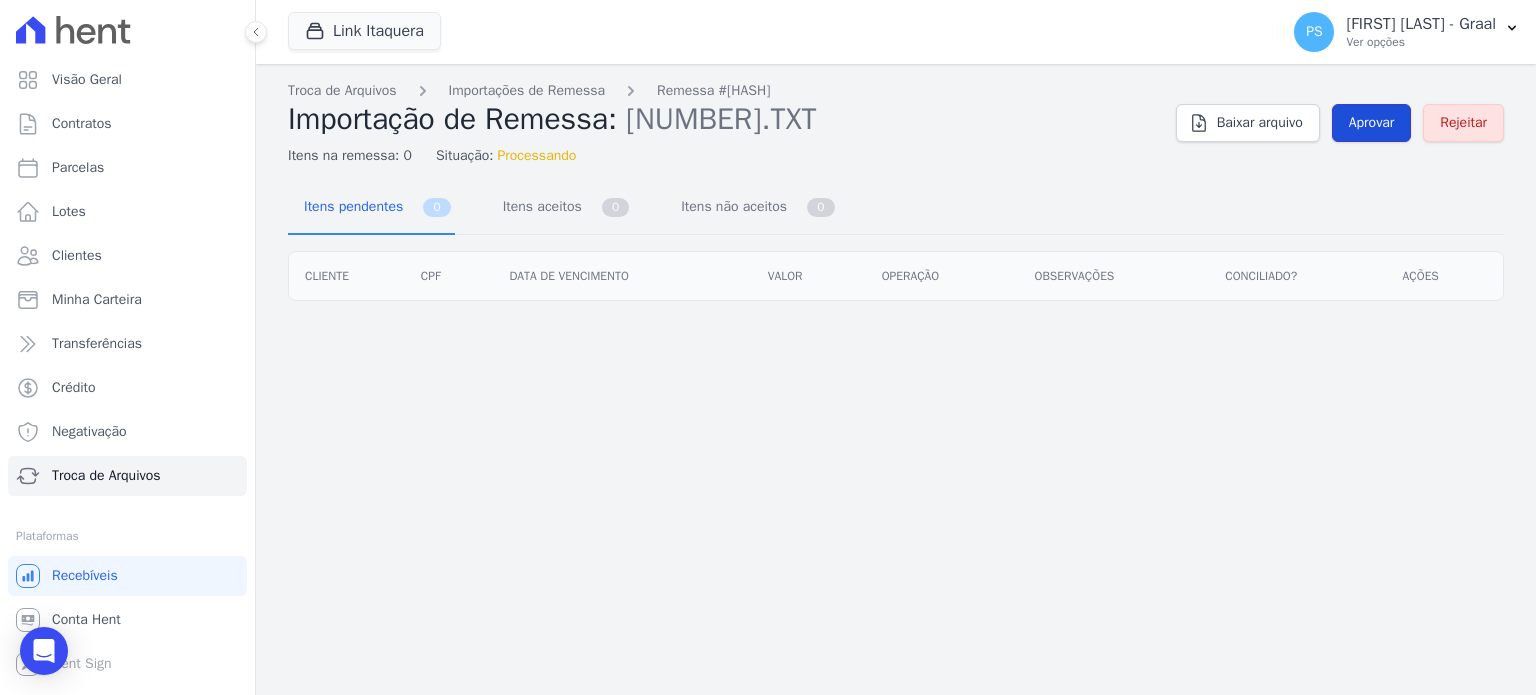 click on "Aprovar" at bounding box center [1372, 123] 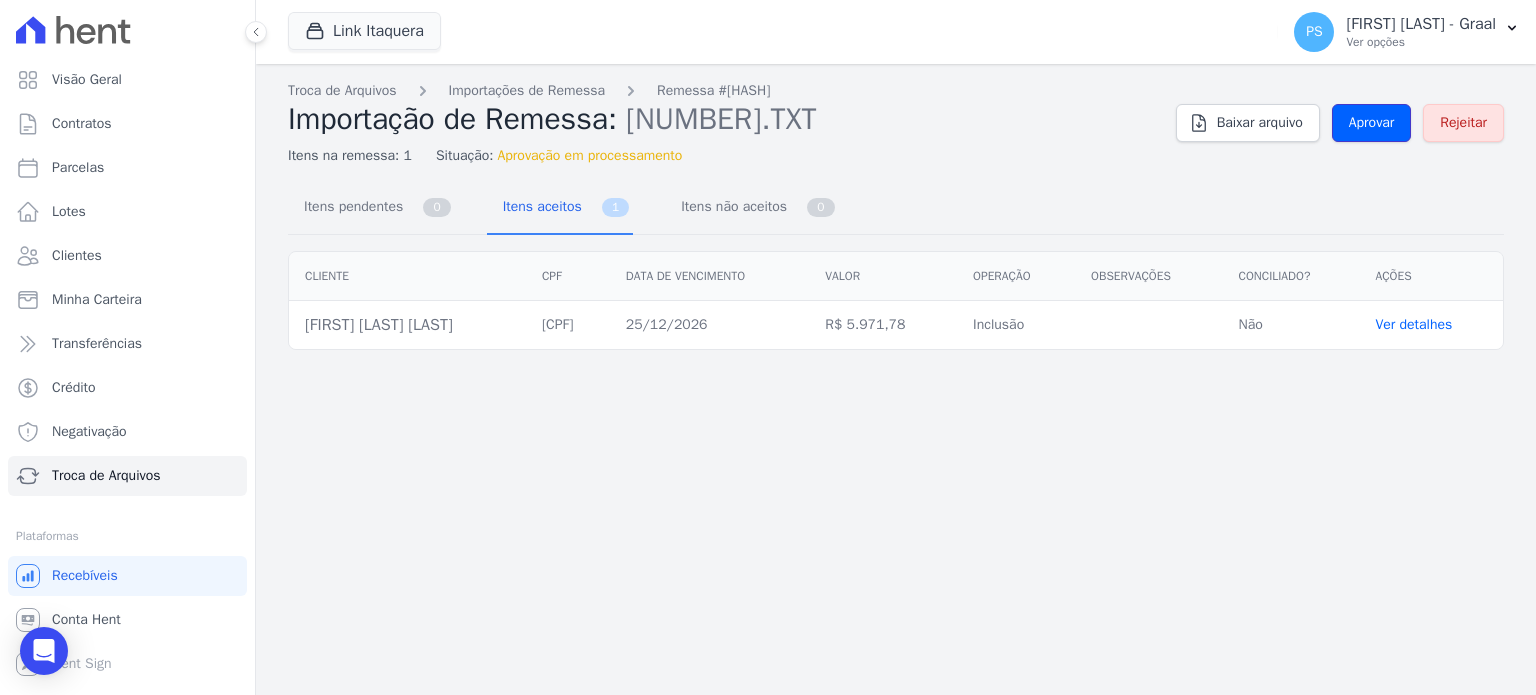 click on "Aprovar" at bounding box center (1372, 123) 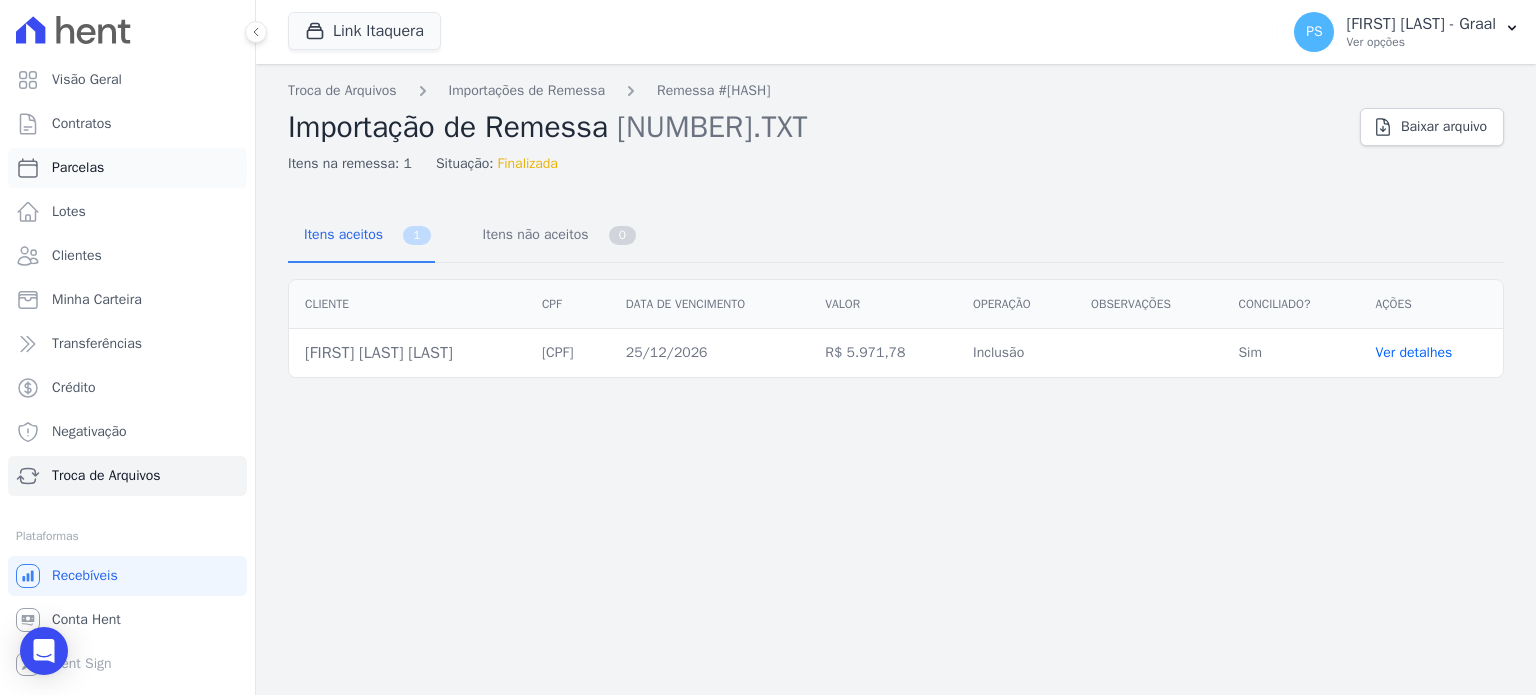 click on "Parcelas" at bounding box center (78, 168) 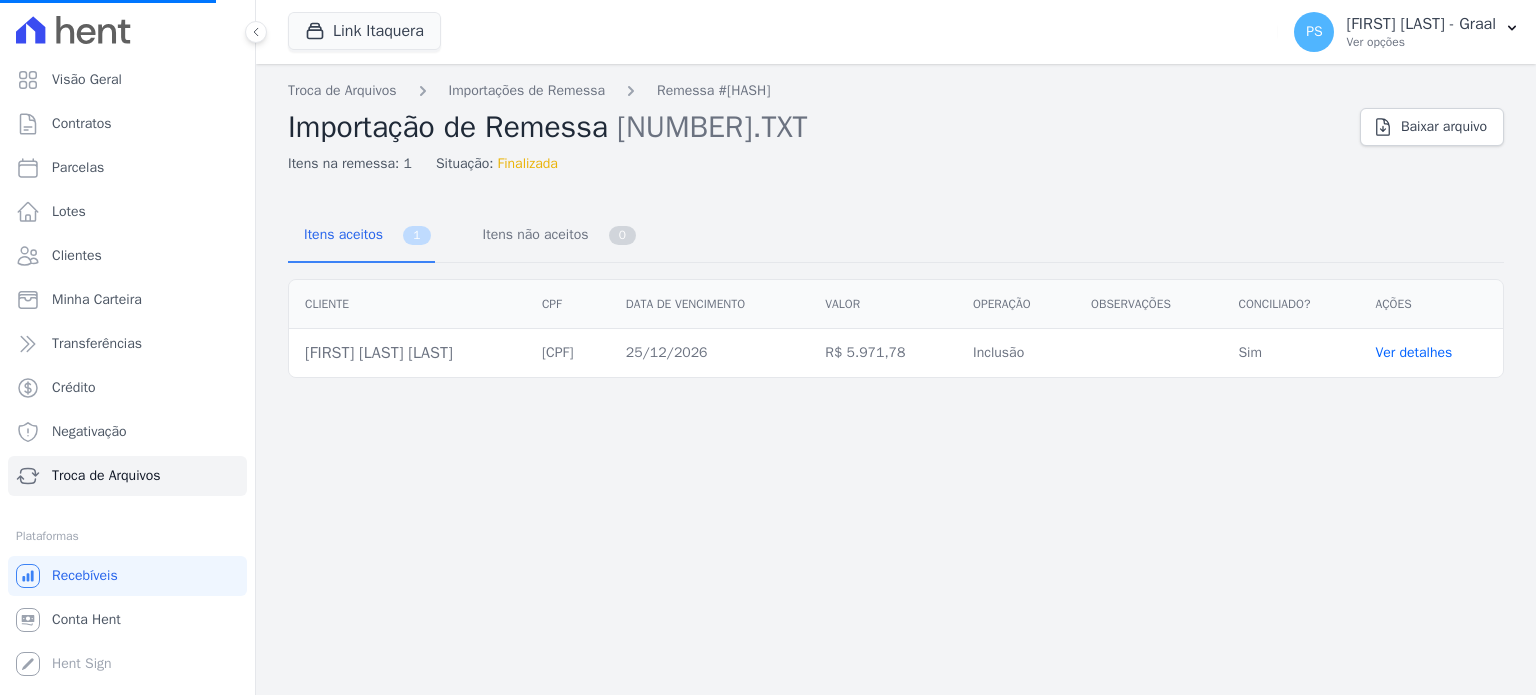 select 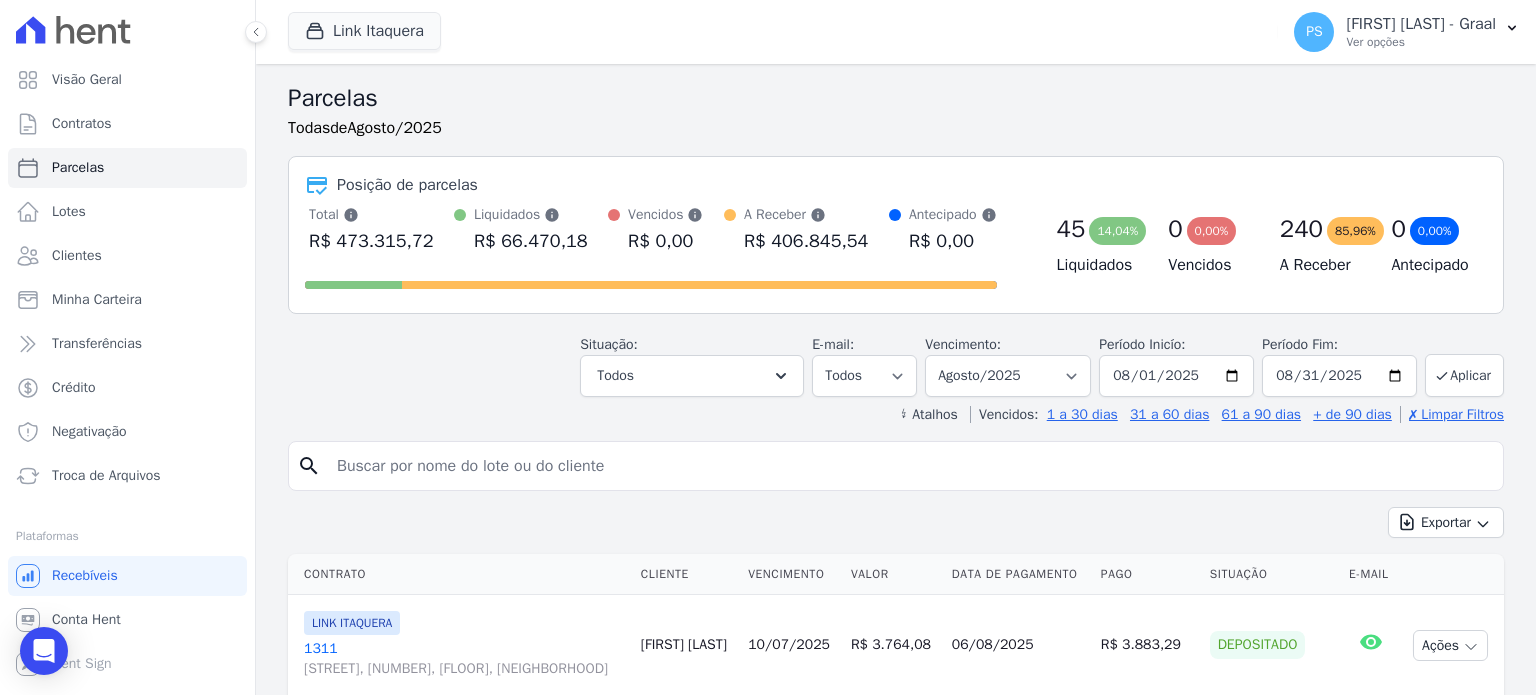 click at bounding box center (910, 466) 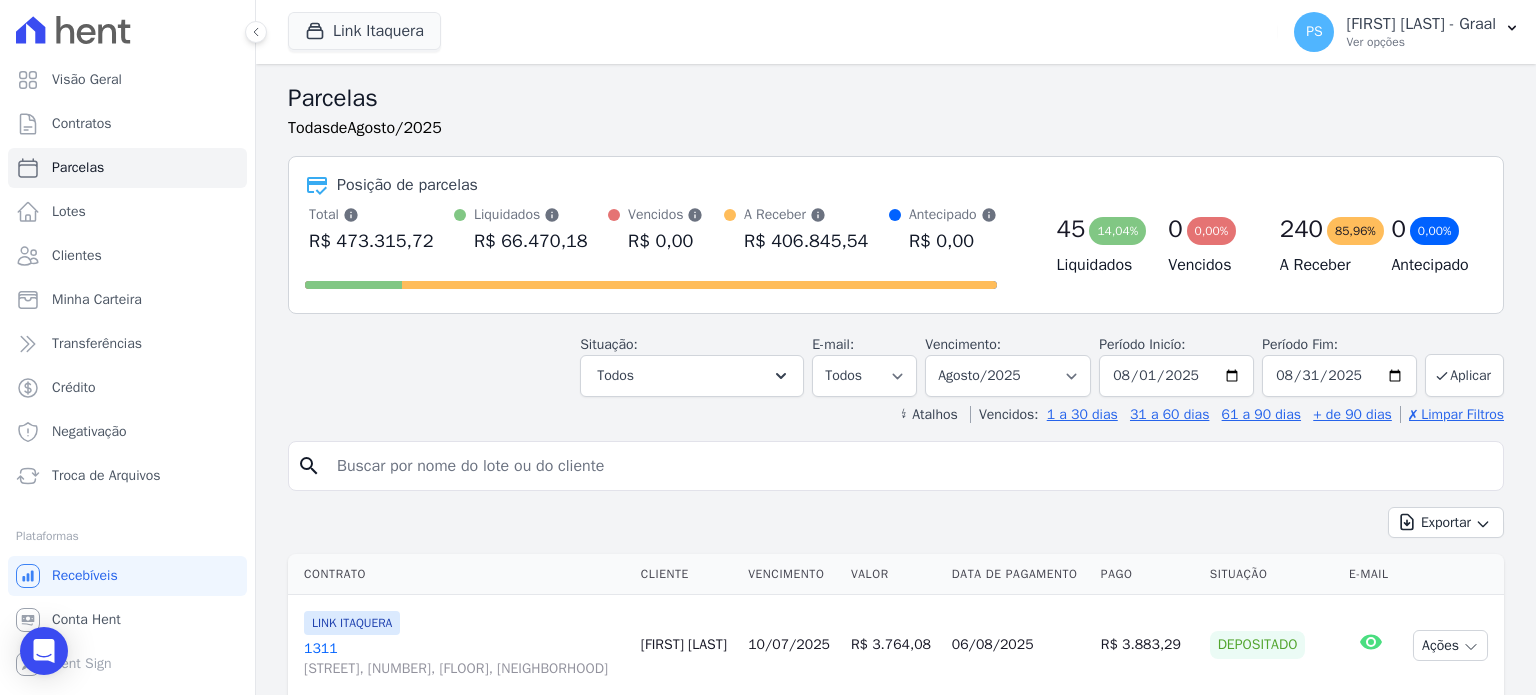 paste on "Allan Américo Damas Kavano" 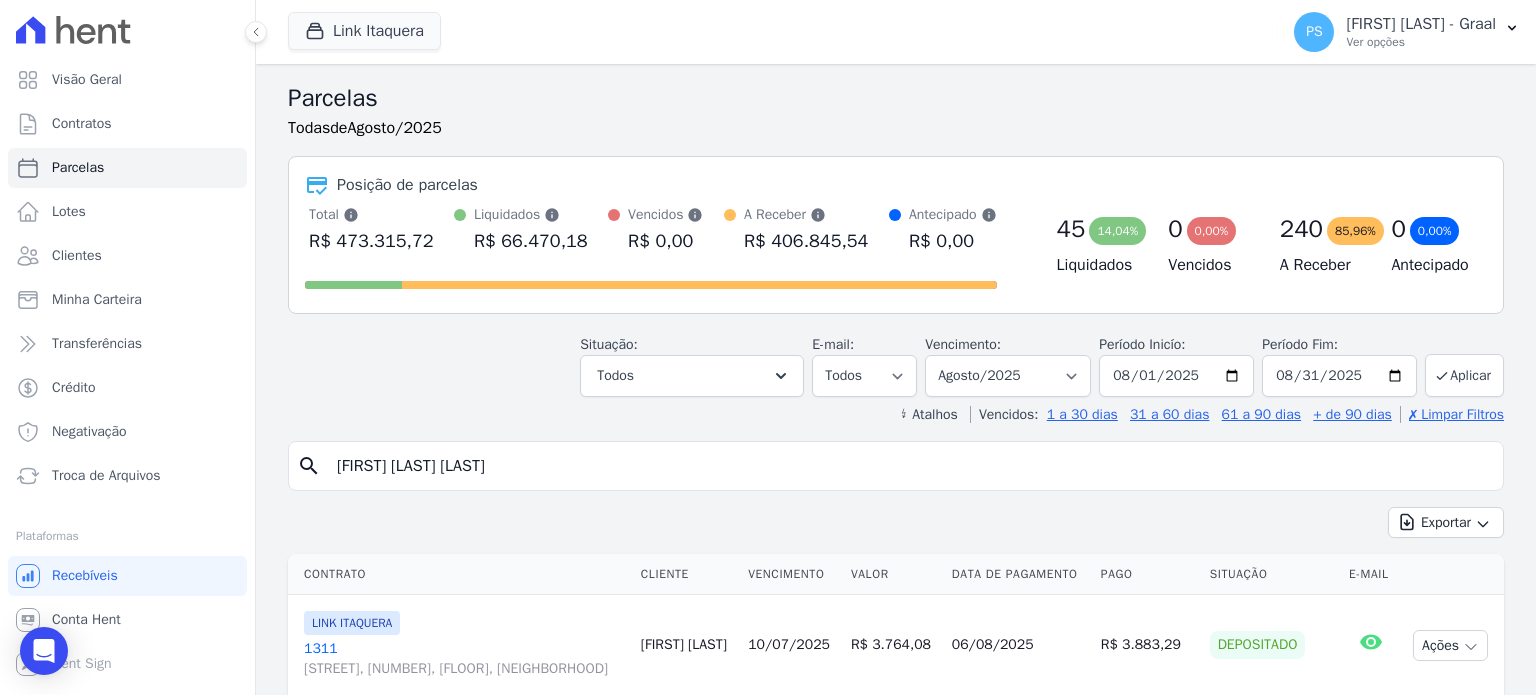 type on "Allan Américo Damas Kavano" 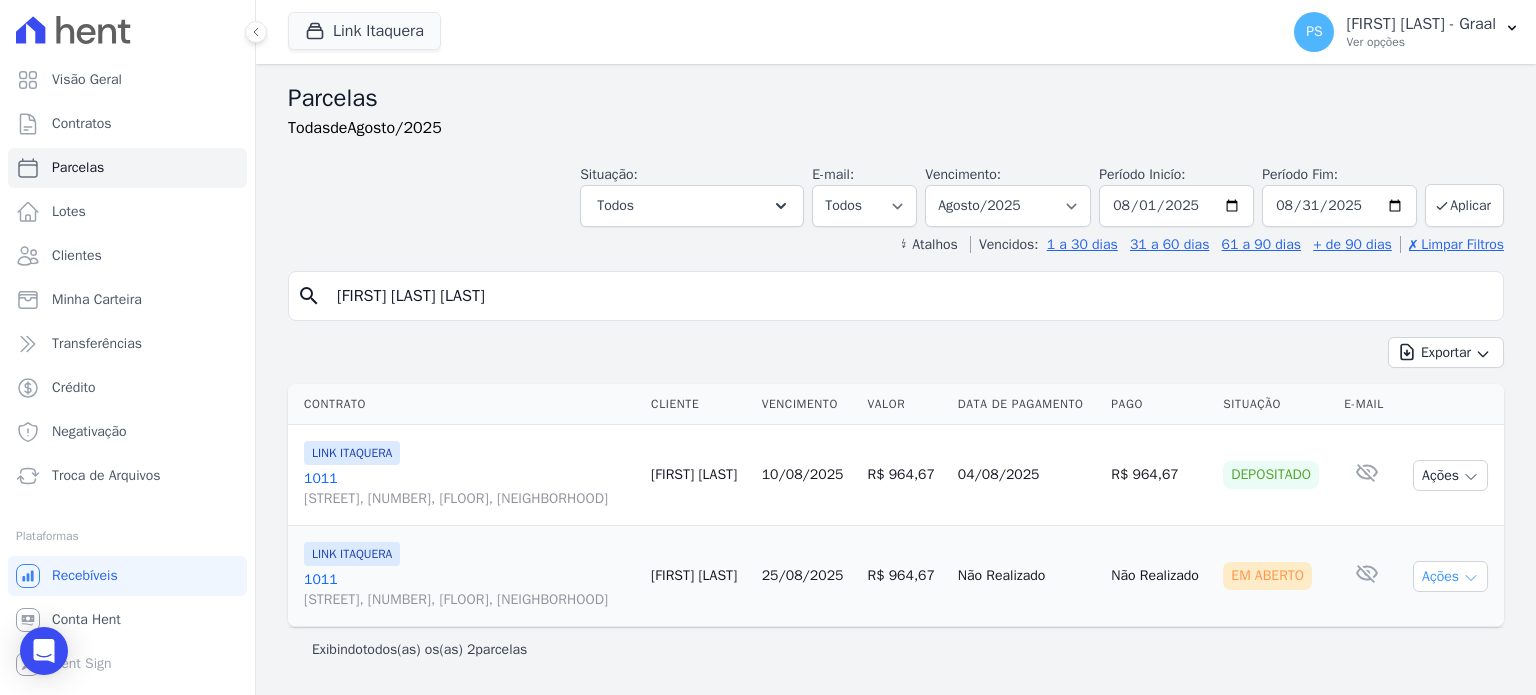 click 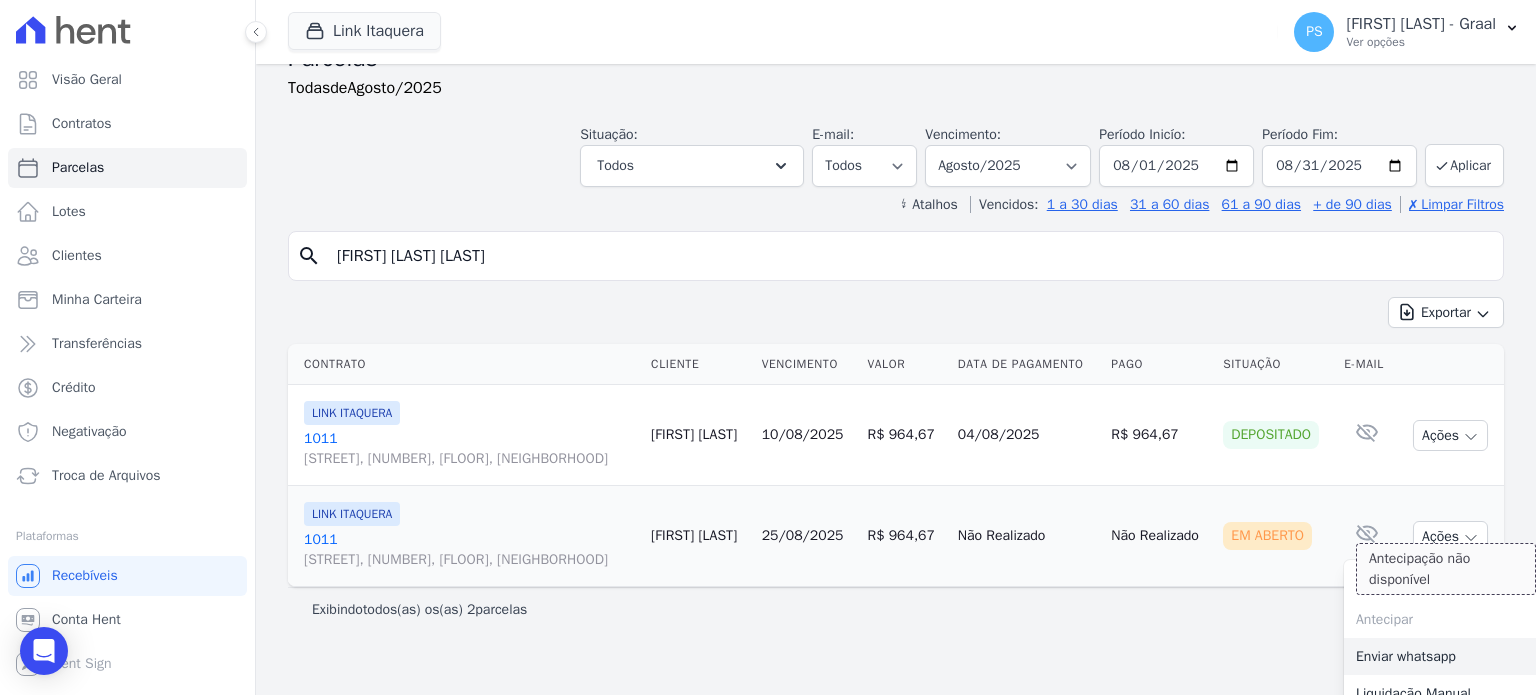 scroll, scrollTop: 95, scrollLeft: 0, axis: vertical 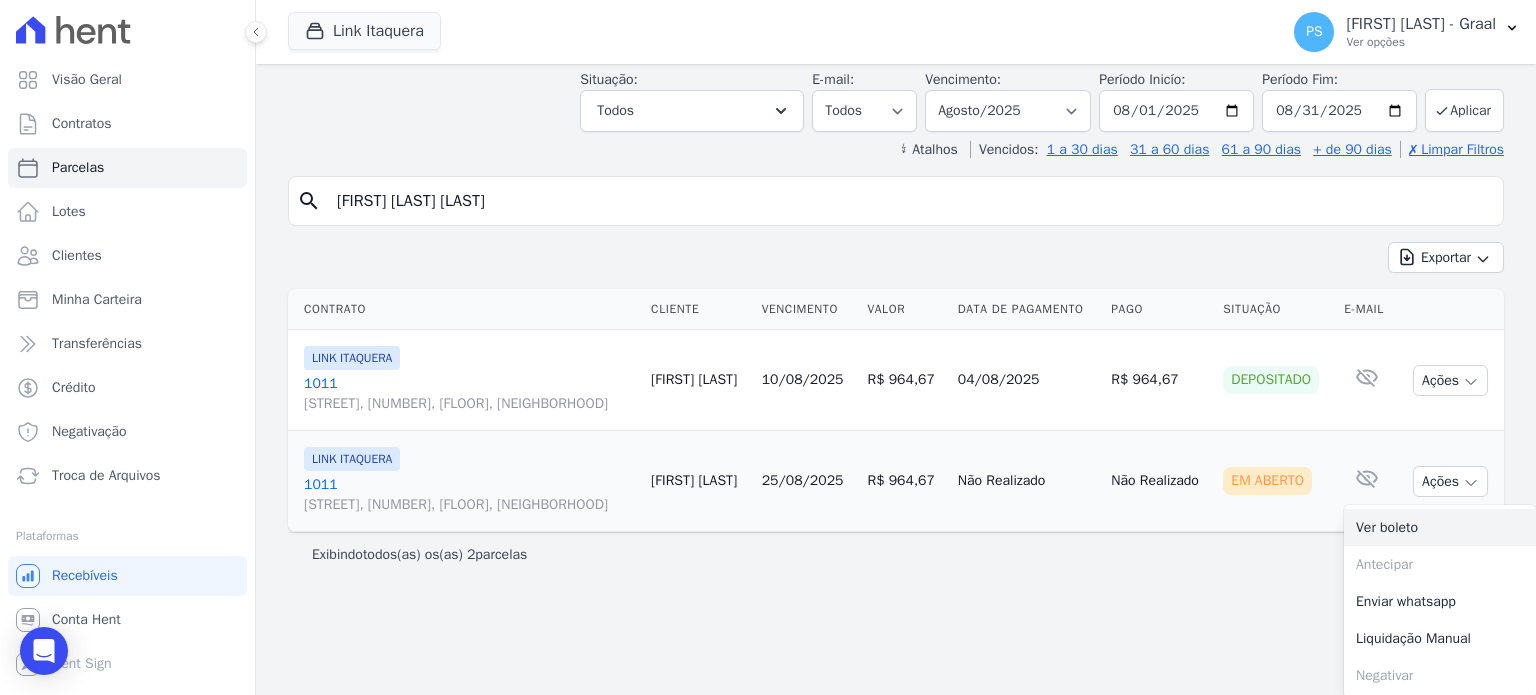 click on "Ver boleto" at bounding box center (1440, 527) 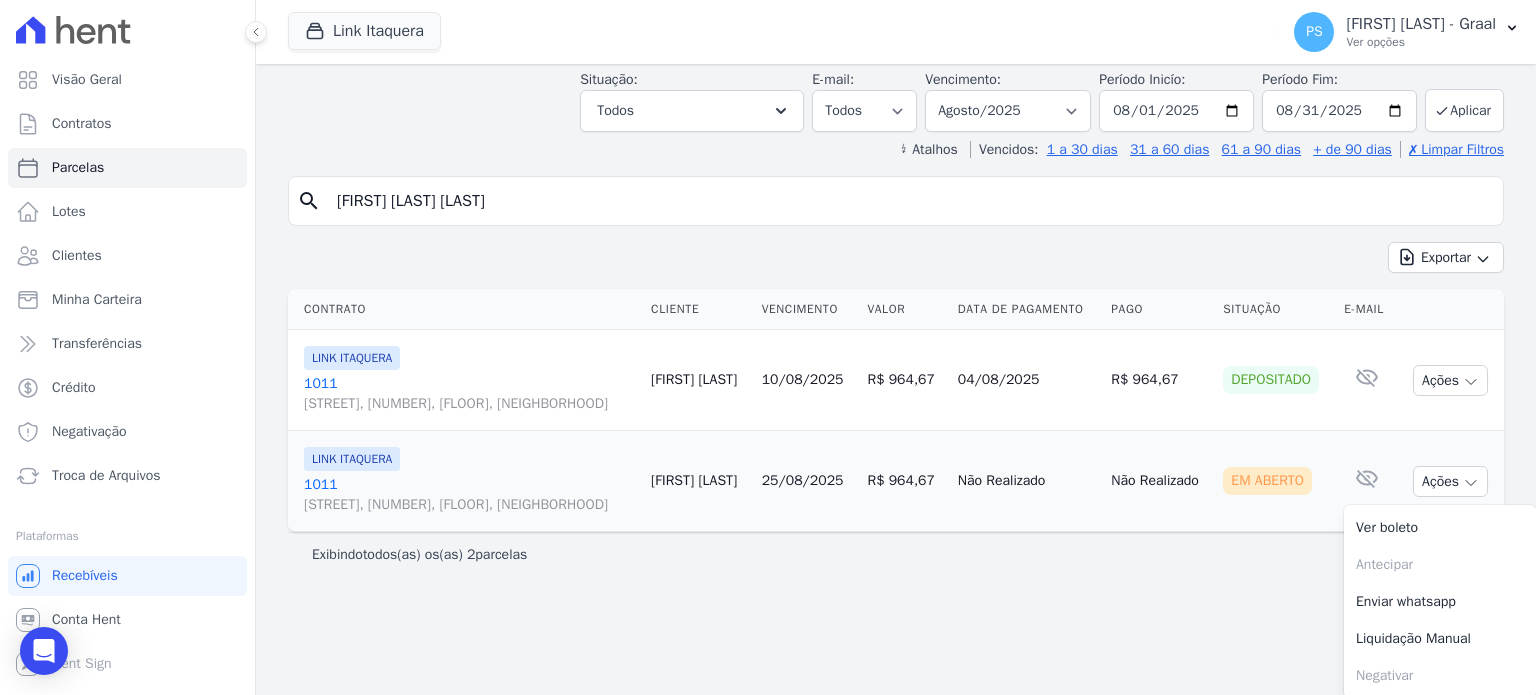 drag, startPoint x: 604, startPoint y: 201, endPoint x: 576, endPoint y: 203, distance: 28.071337 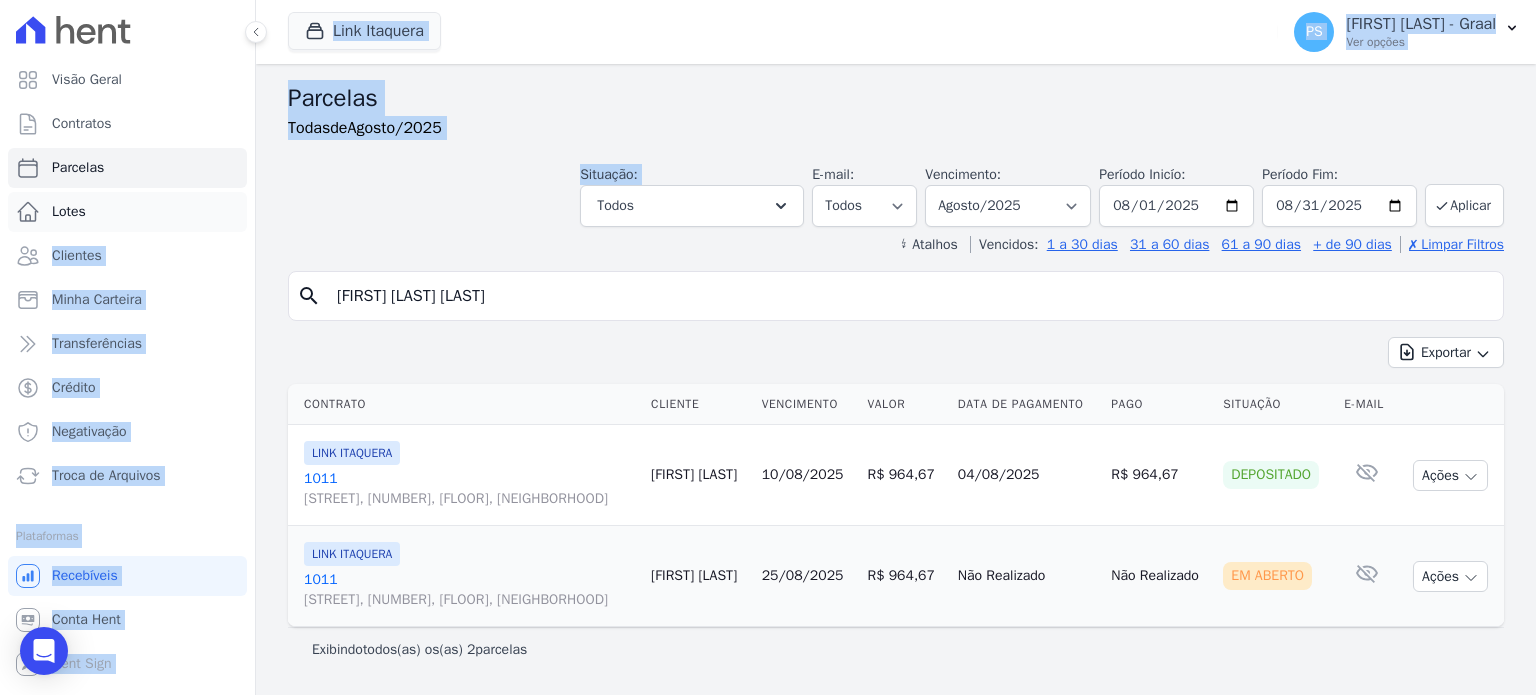 drag, startPoint x: 429, startPoint y: 206, endPoint x: 227, endPoint y: 207, distance: 202.00247 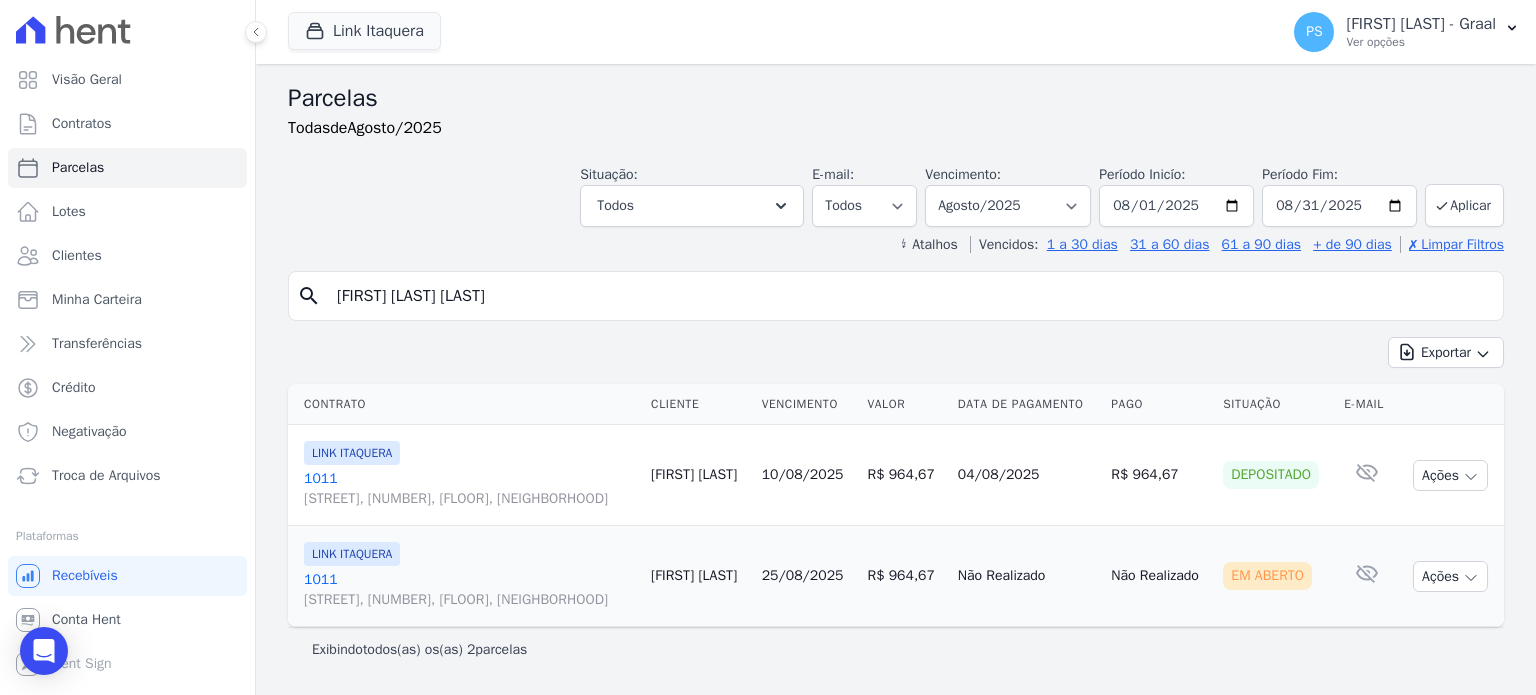 click on "↯ Atalhos
Vencidos:
1 a 30 dias
31 a 60 dias
61 a 90 dias
+ de 90 dias
✗ Limpar Filtros" at bounding box center [896, 245] 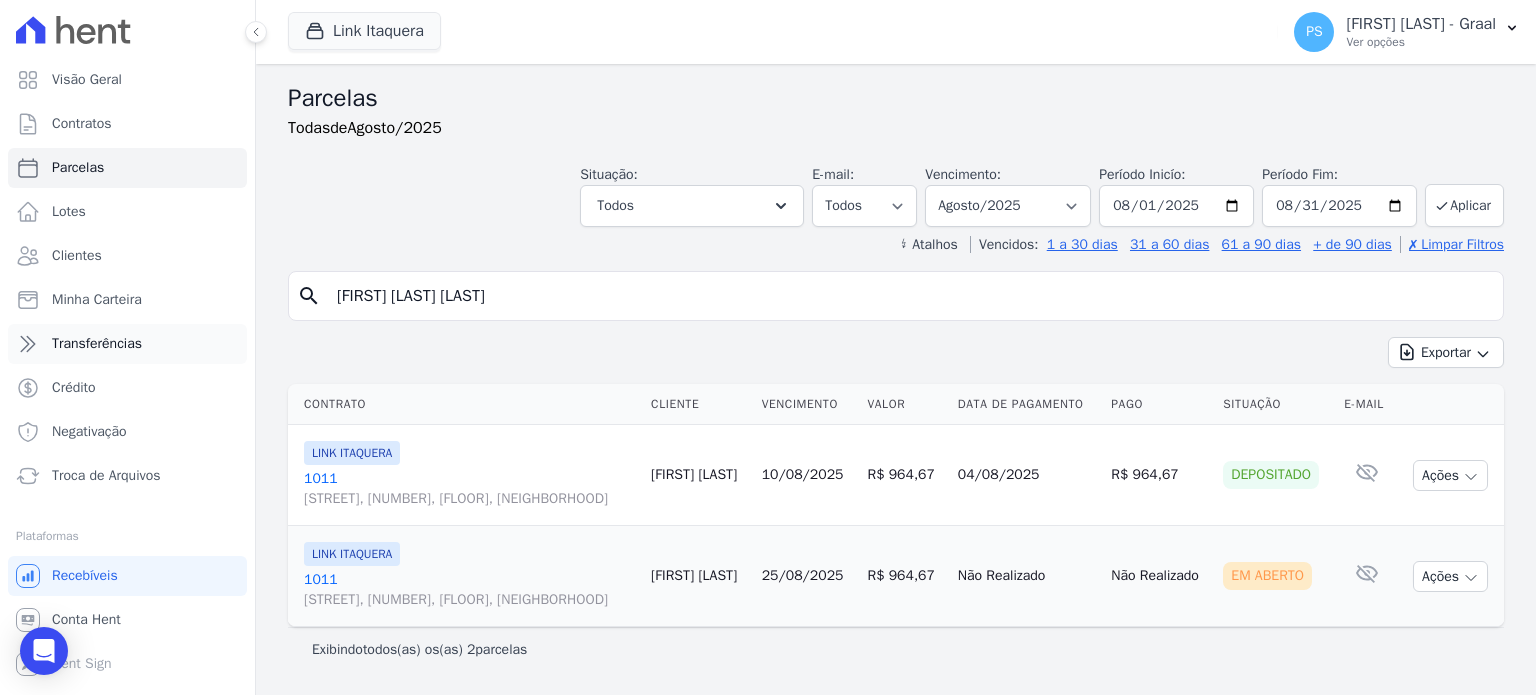 drag, startPoint x: 564, startPoint y: 294, endPoint x: 73, endPoint y: 331, distance: 492.39212 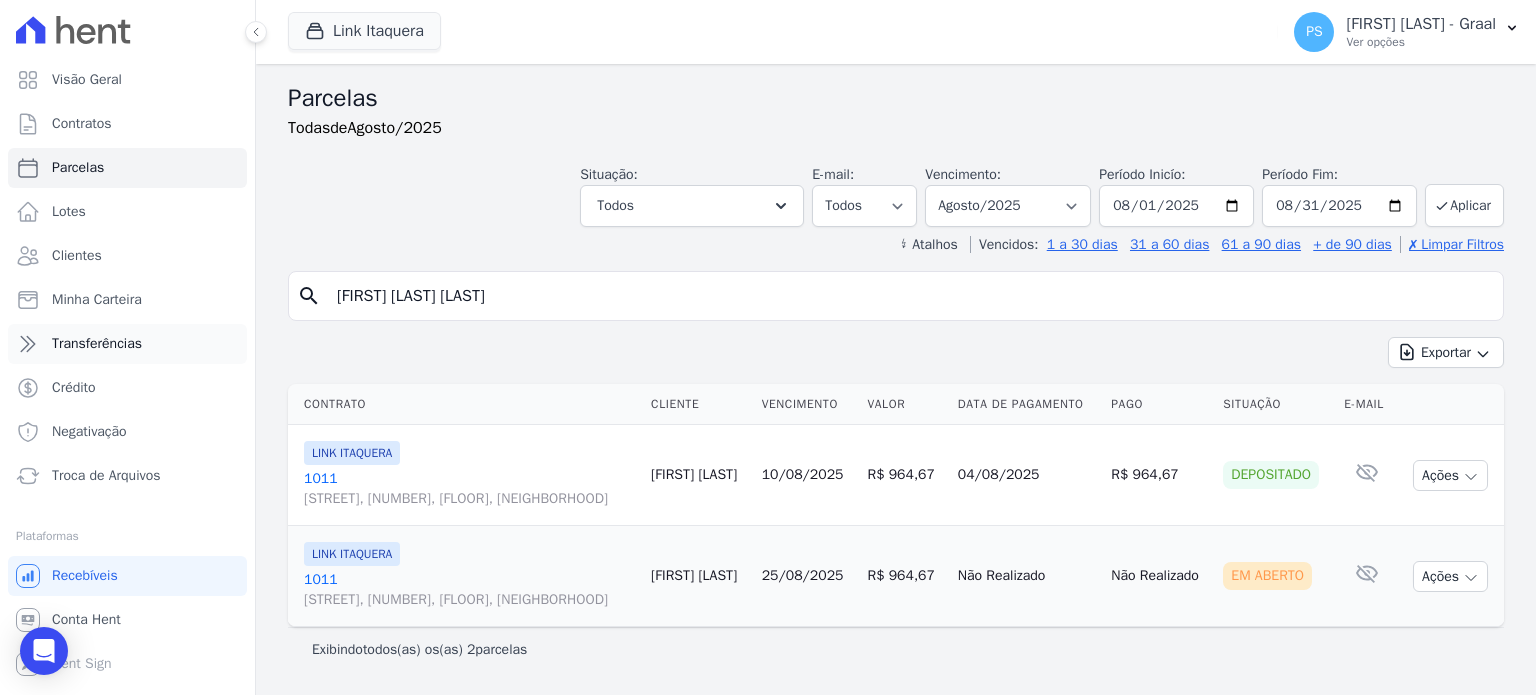 paste on "Gustavo Luiz Leal" 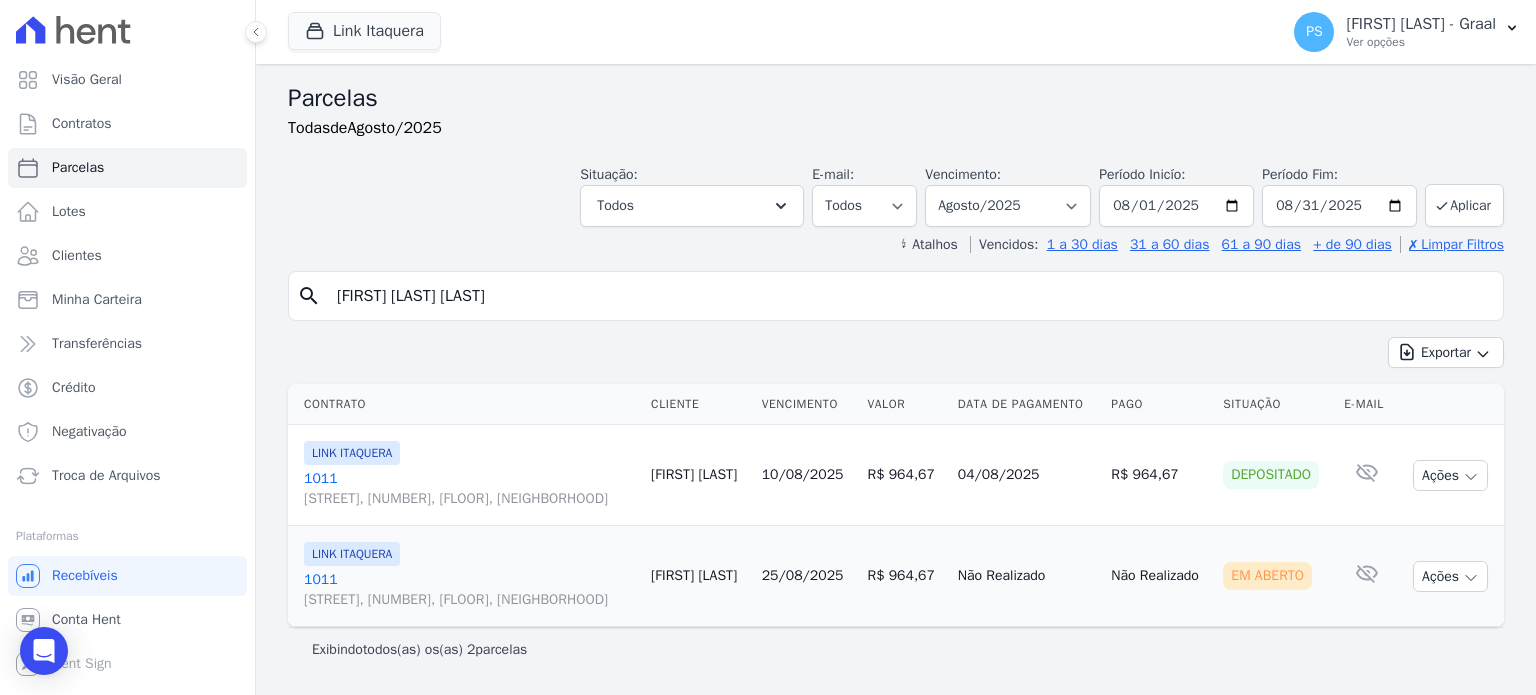type on "Gustavo Luiz Leal" 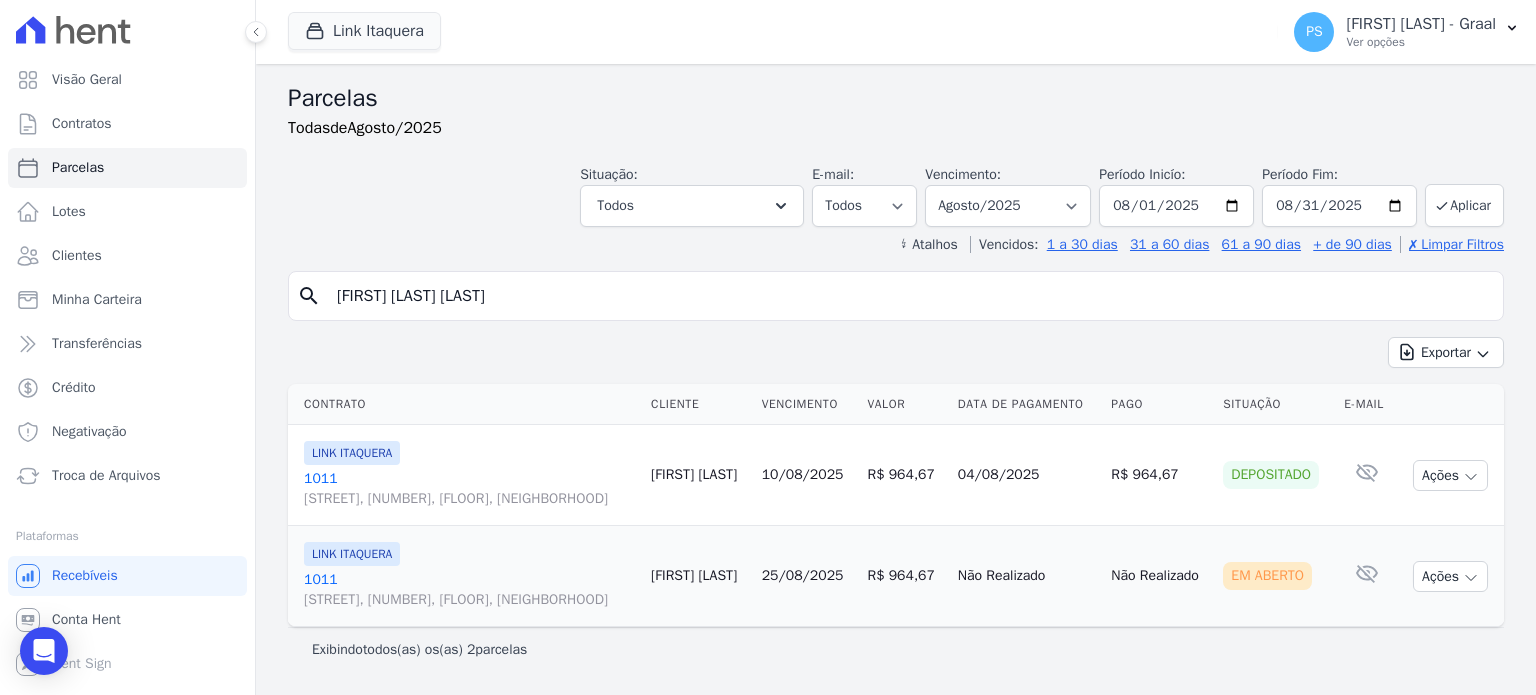 select 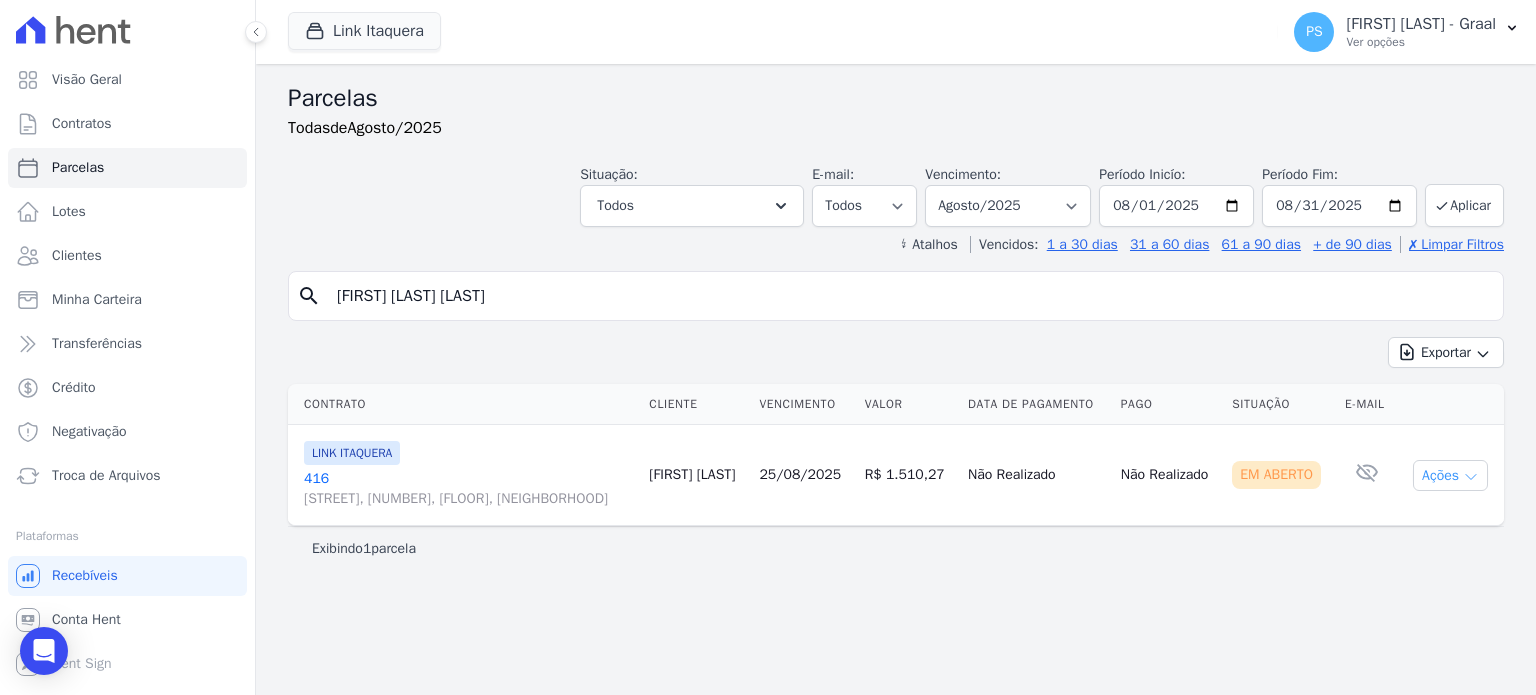click 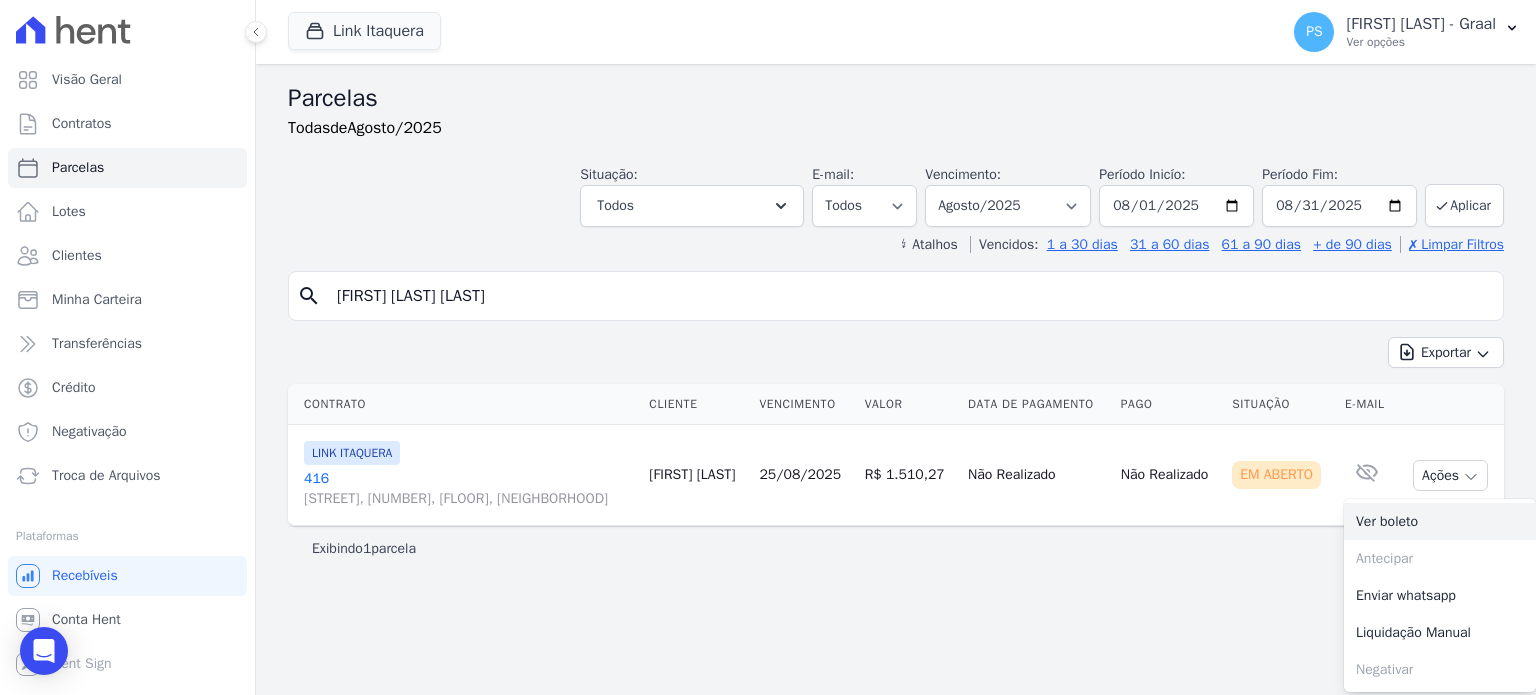 click on "Ver boleto" at bounding box center (1440, 521) 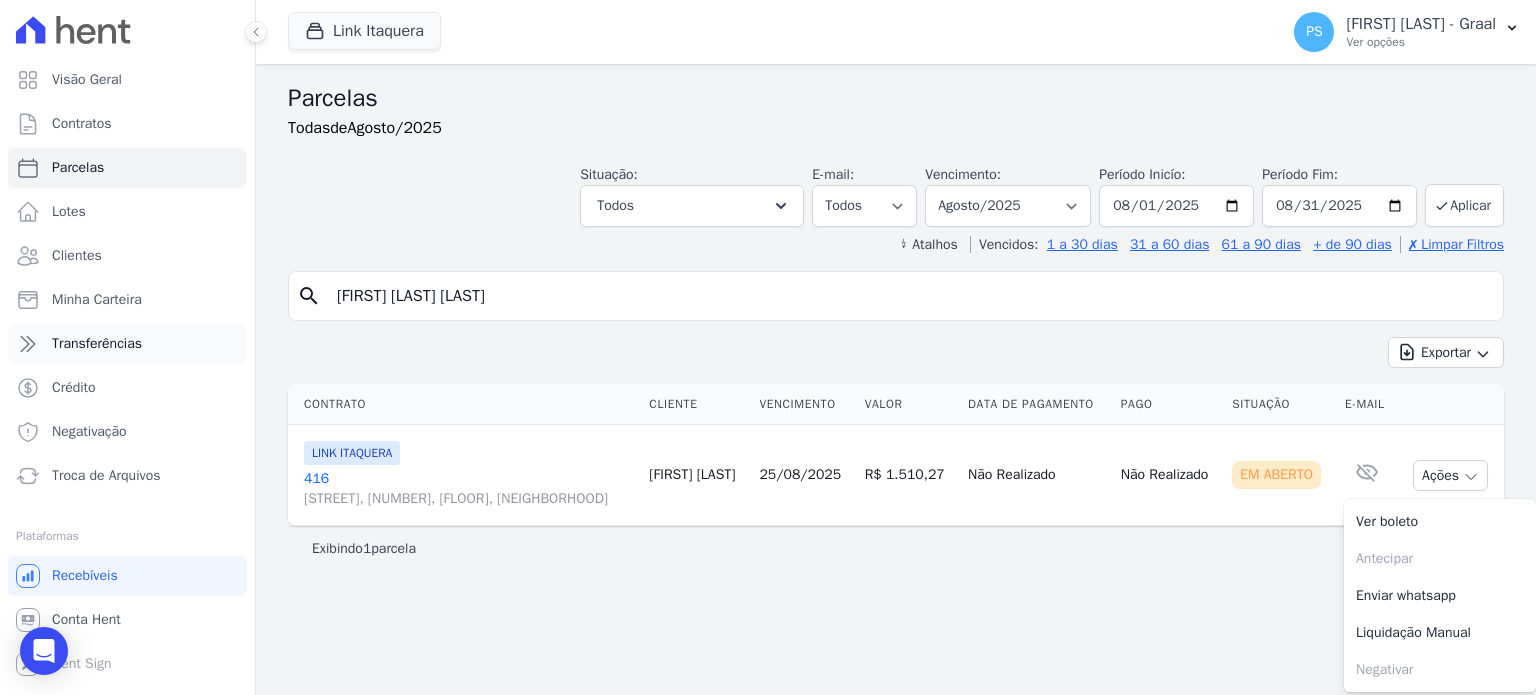 drag, startPoint x: 504, startPoint y: 301, endPoint x: 160, endPoint y: 330, distance: 345.2202 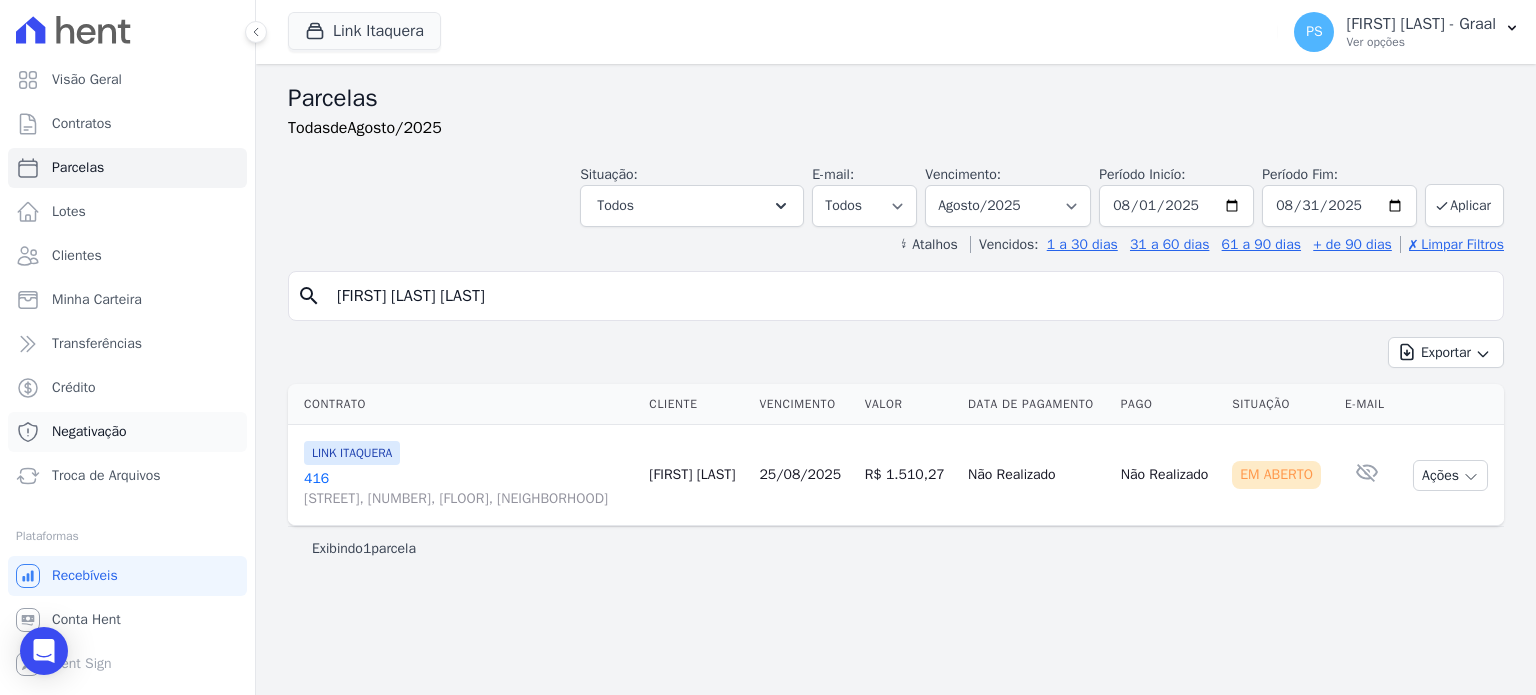 paste on "Mario Estevo de Azevedo Júnior" 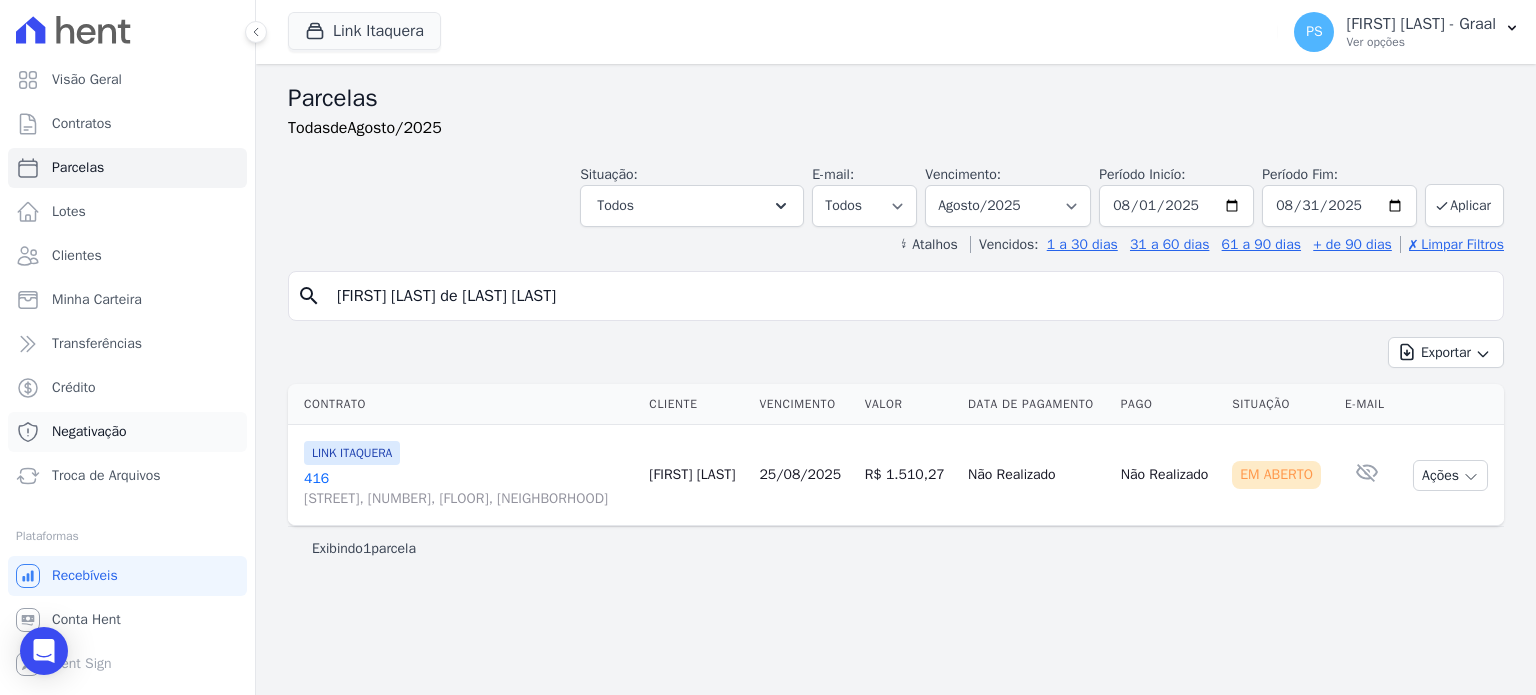 type on "Mario Estevo de Azevedo Júnior" 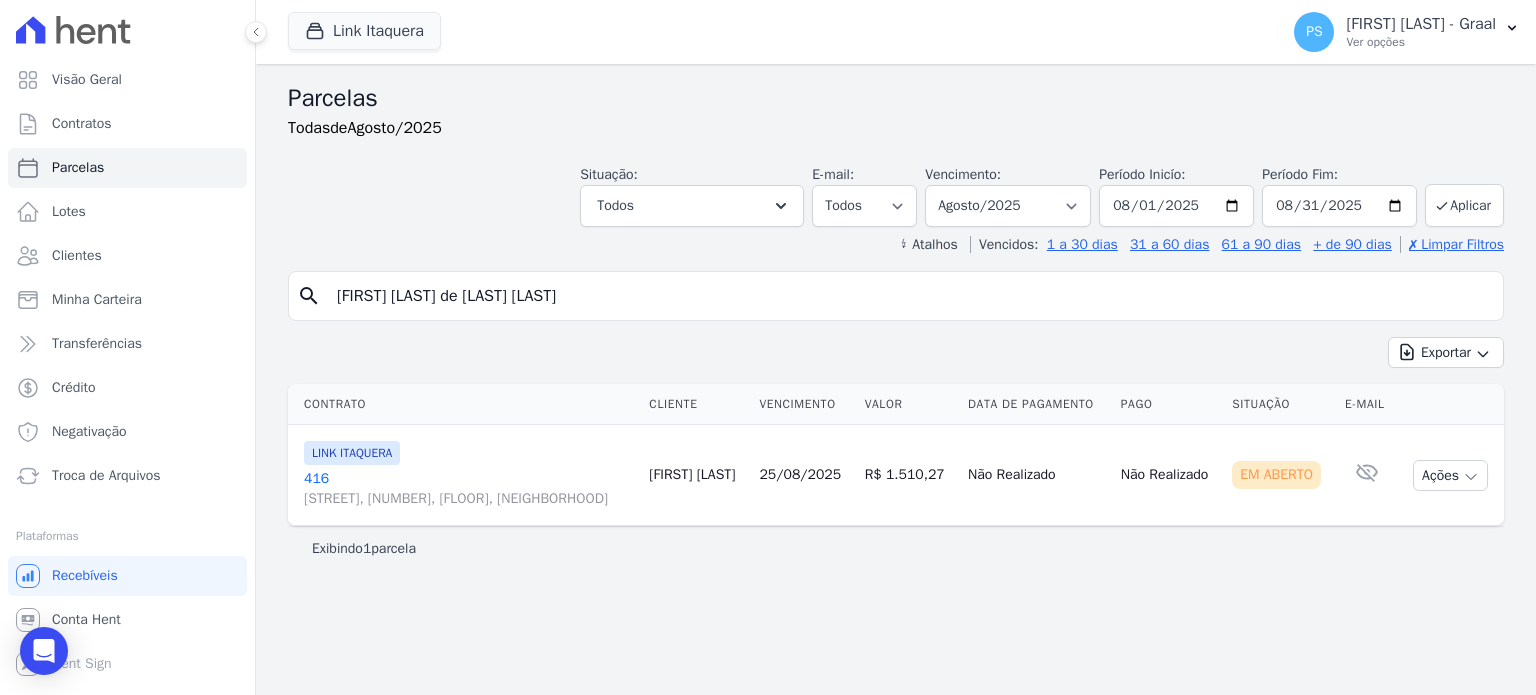 select 